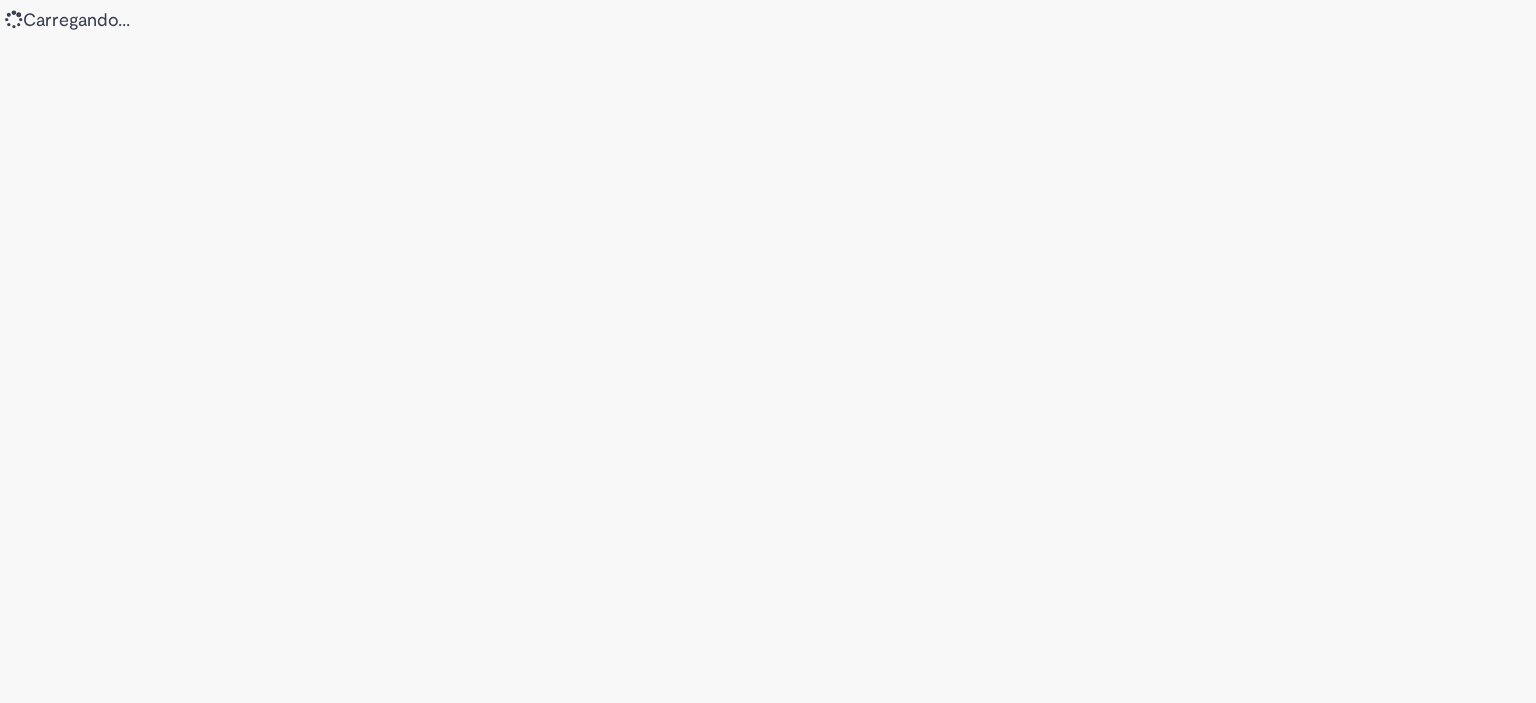 scroll, scrollTop: 0, scrollLeft: 0, axis: both 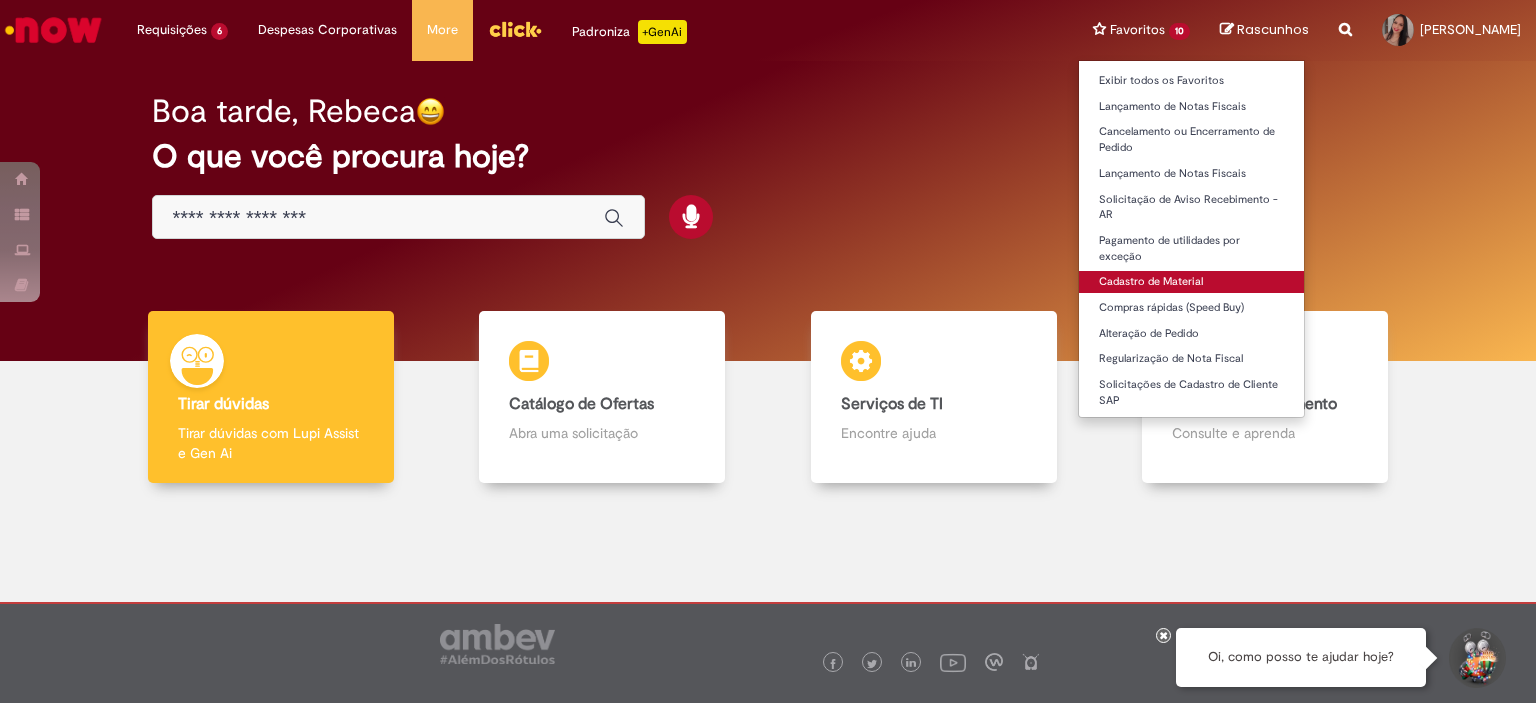 click on "Cadastro de Material" at bounding box center [1191, 282] 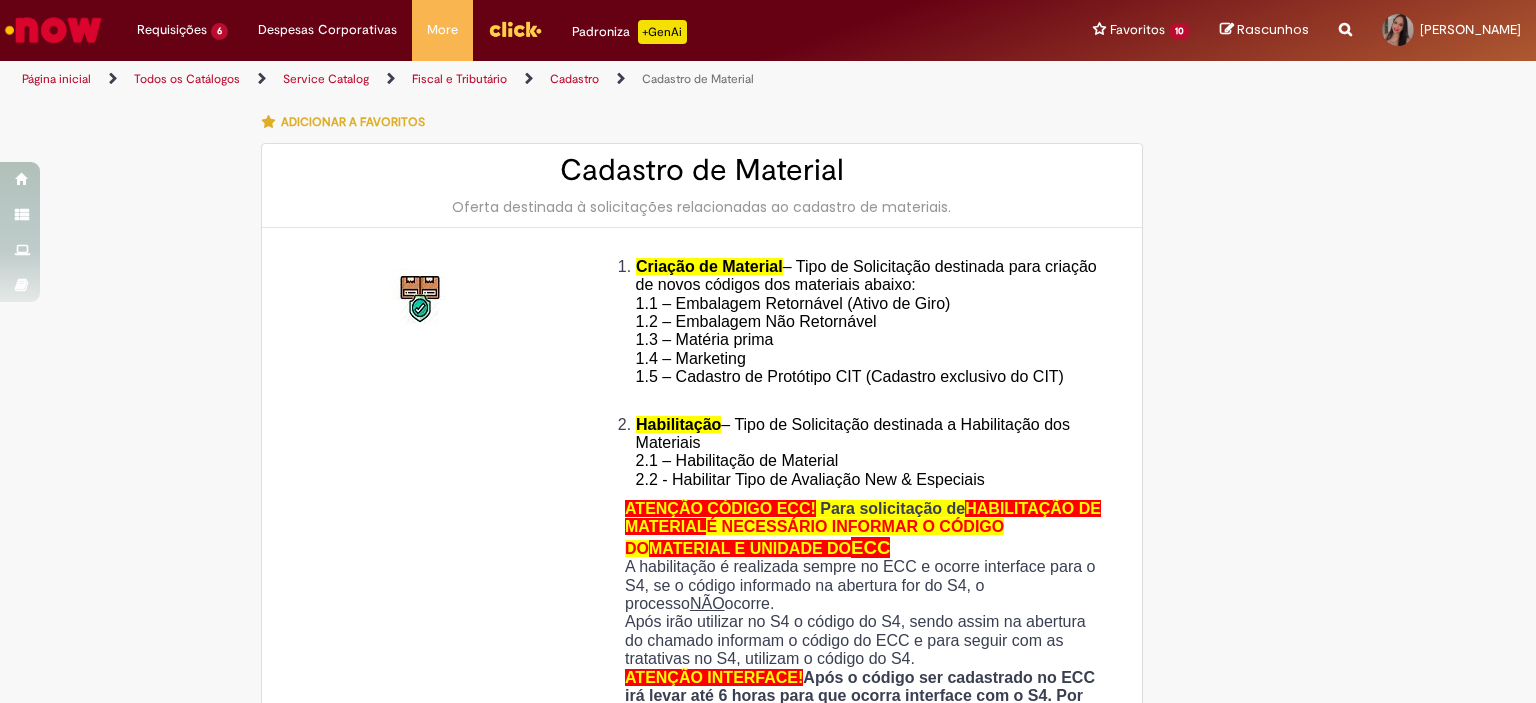type on "********" 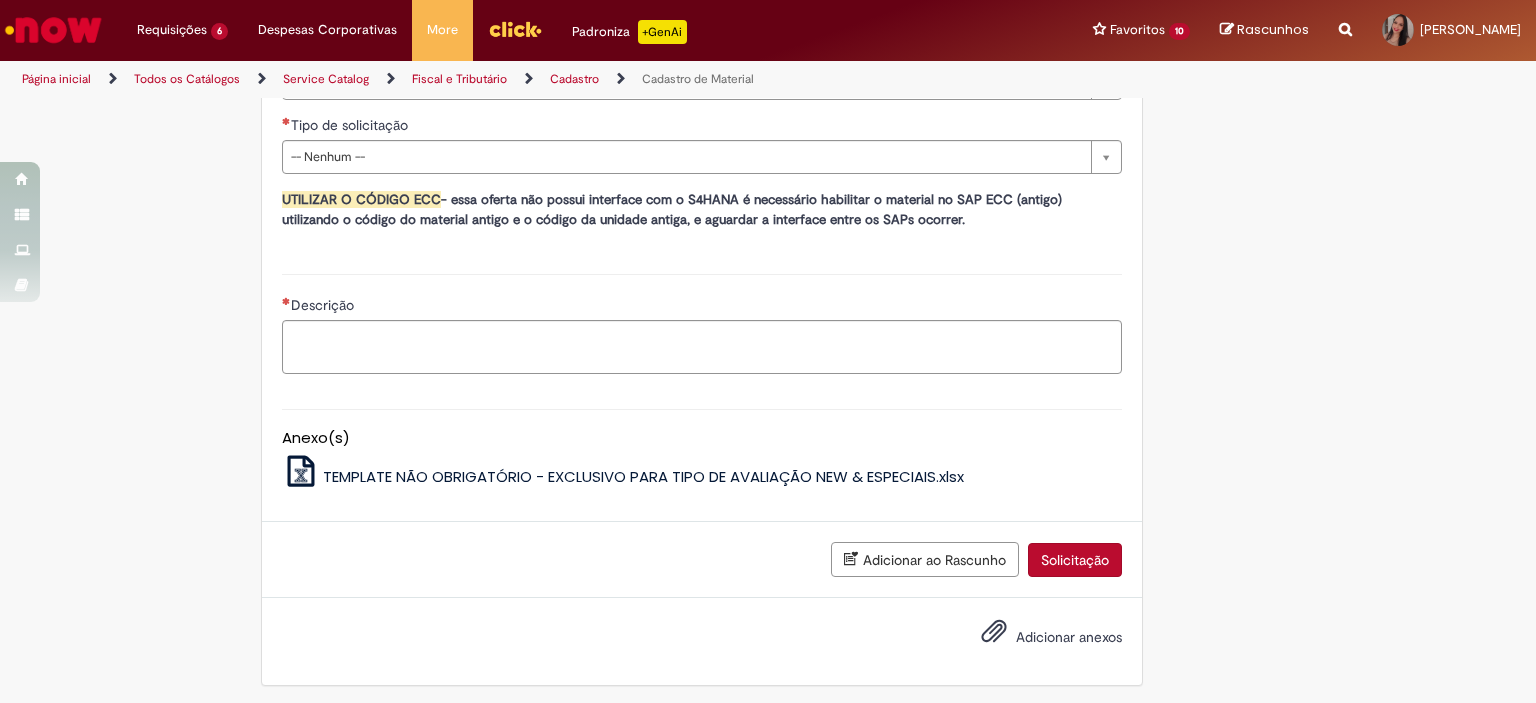 scroll, scrollTop: 900, scrollLeft: 0, axis: vertical 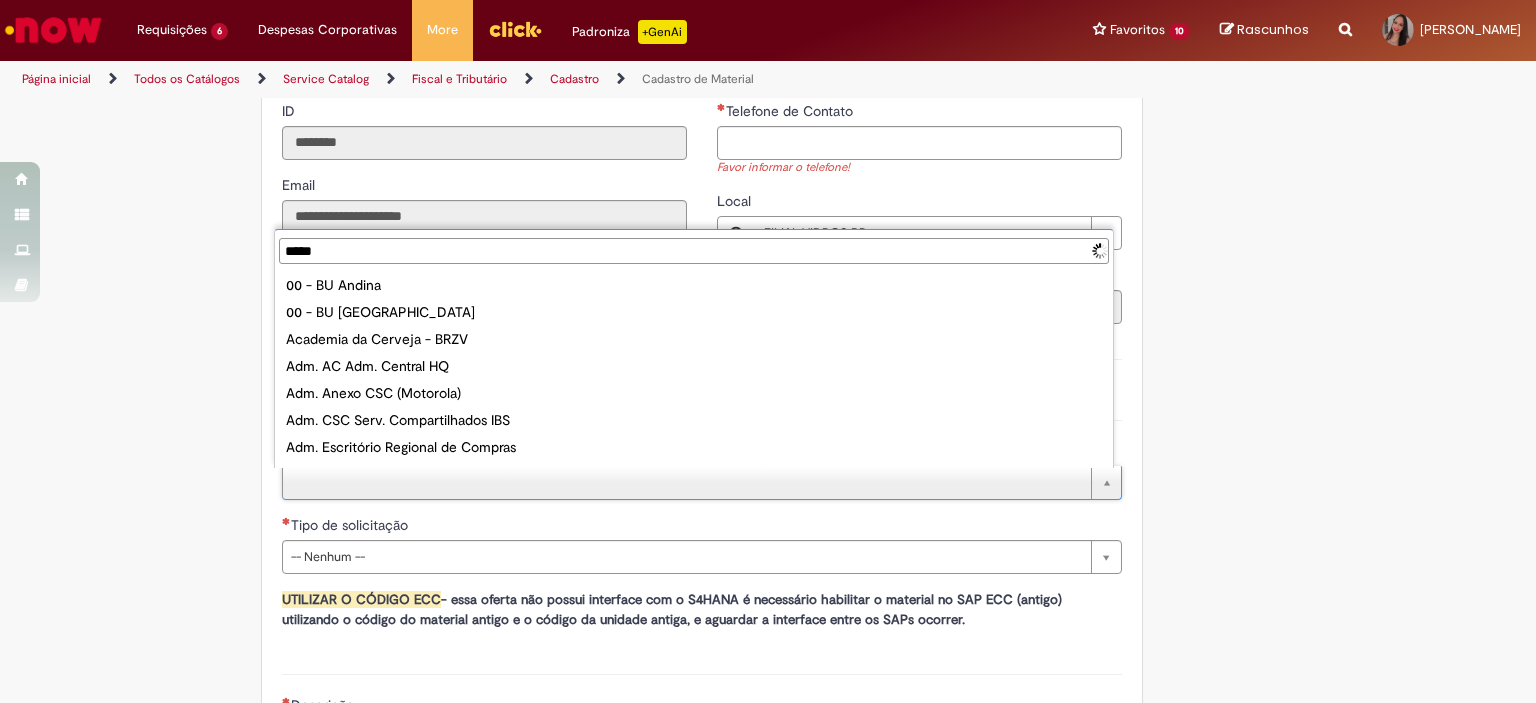 type on "******" 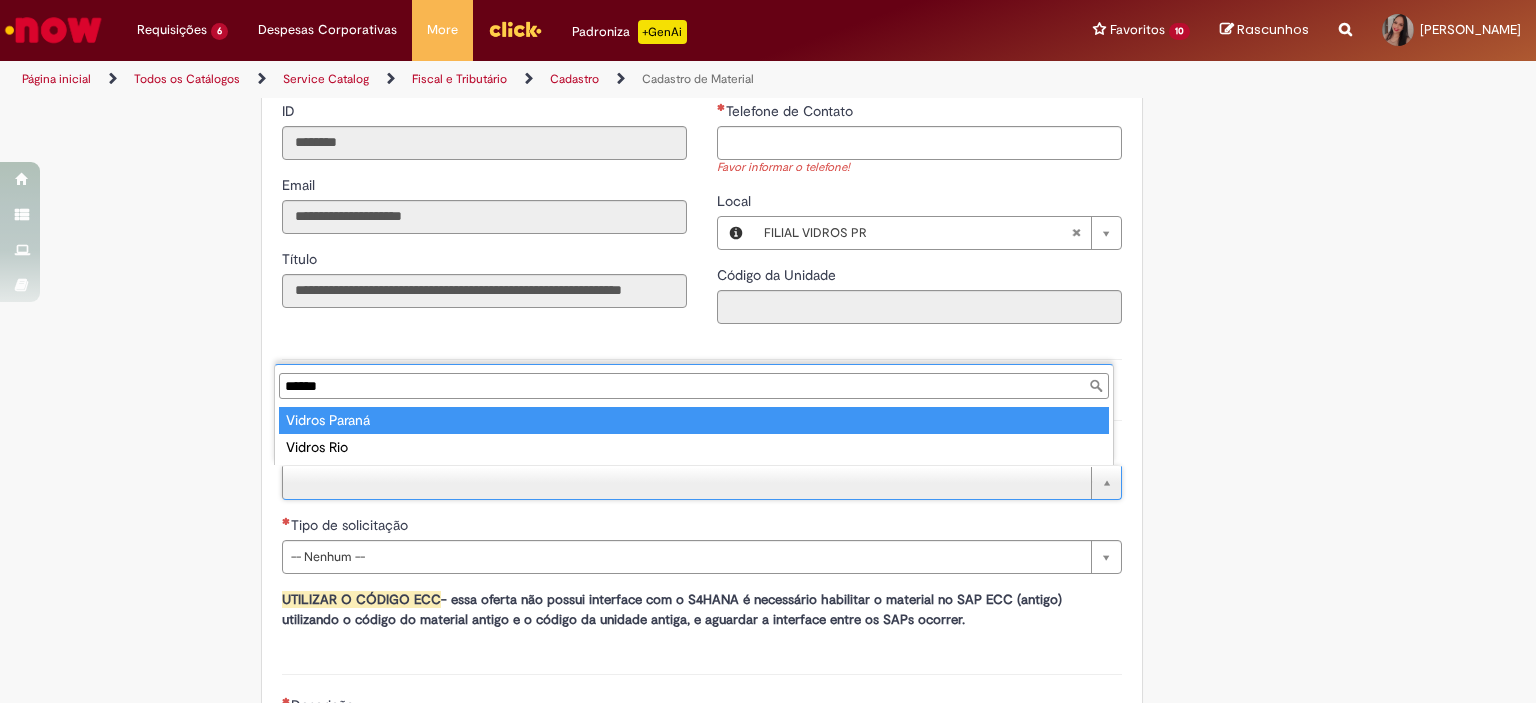 type on "**********" 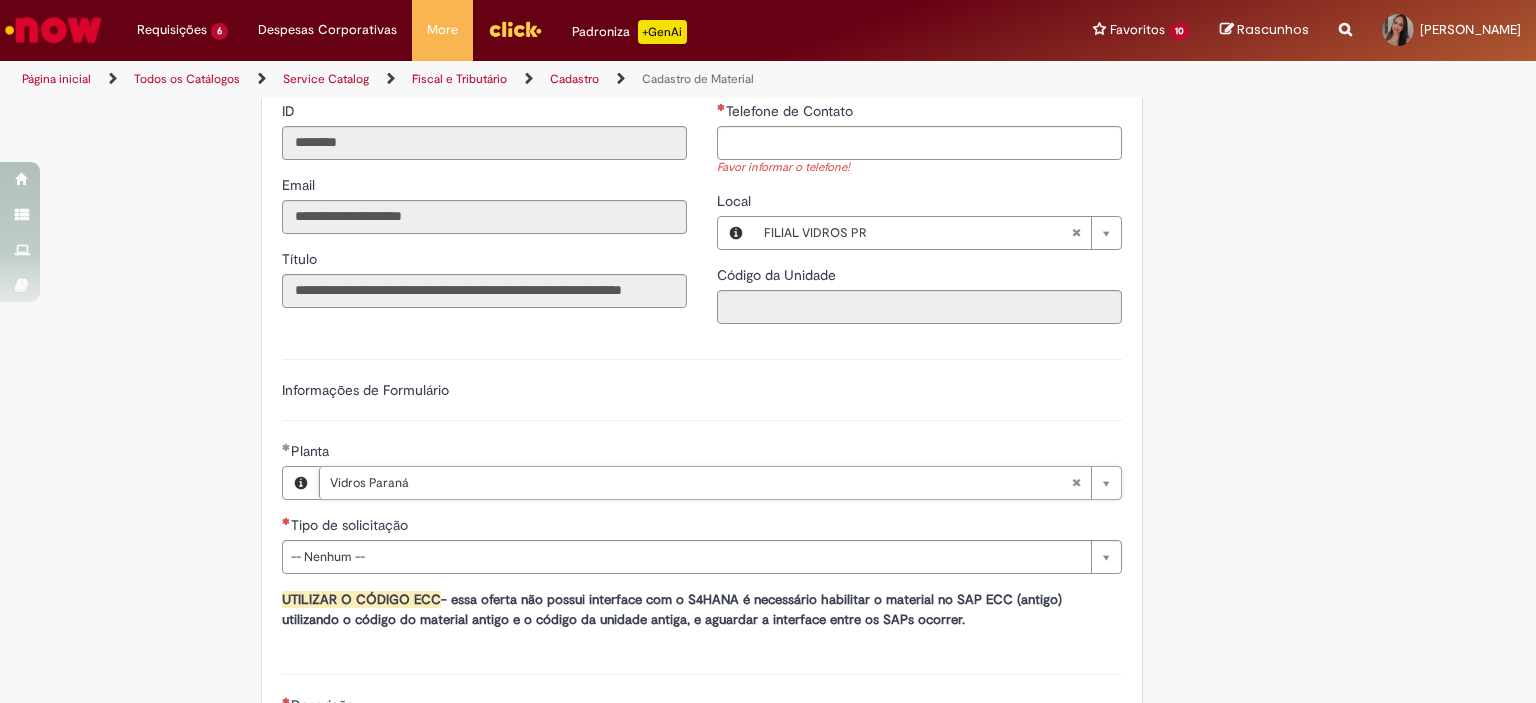 scroll, scrollTop: 1100, scrollLeft: 0, axis: vertical 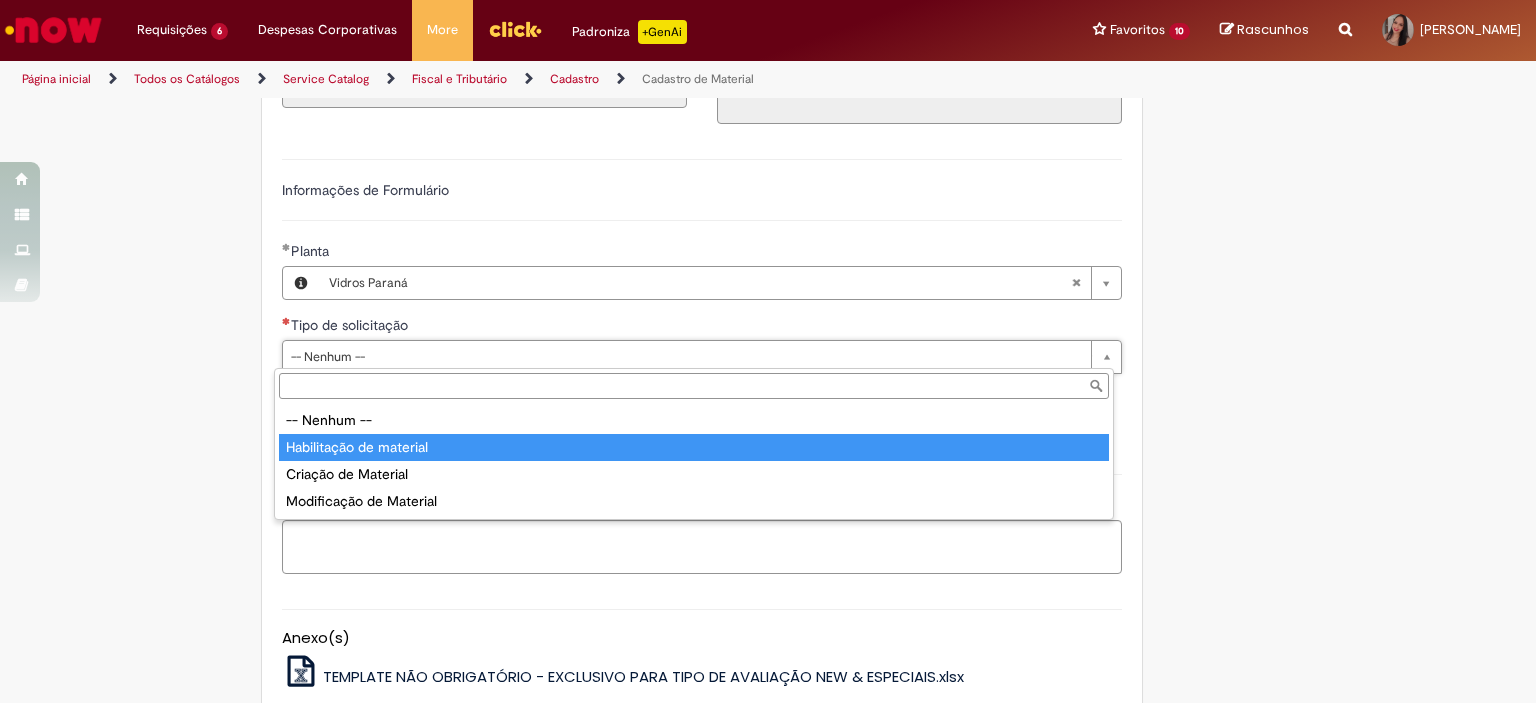 type on "**********" 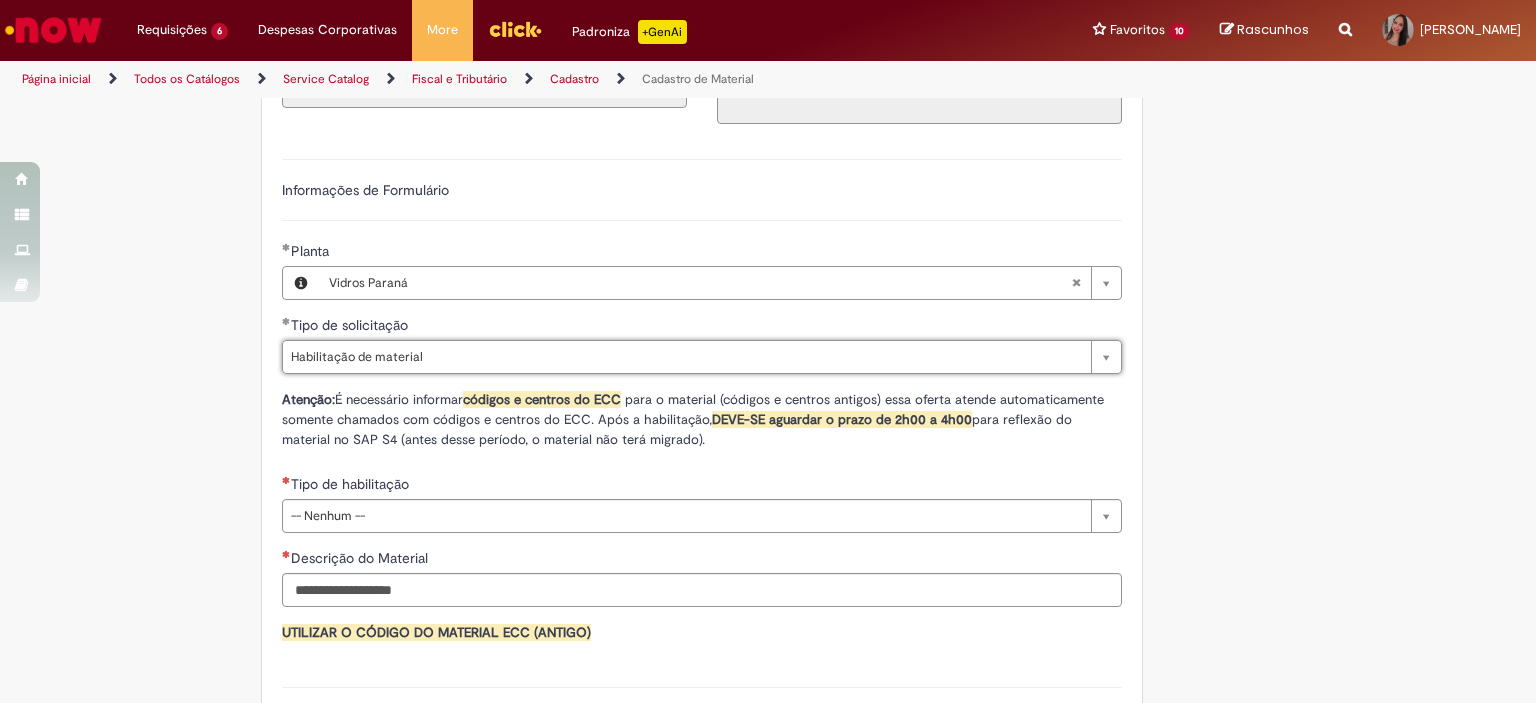 drag, startPoint x: 87, startPoint y: 435, endPoint x: 105, endPoint y: 456, distance: 27.658634 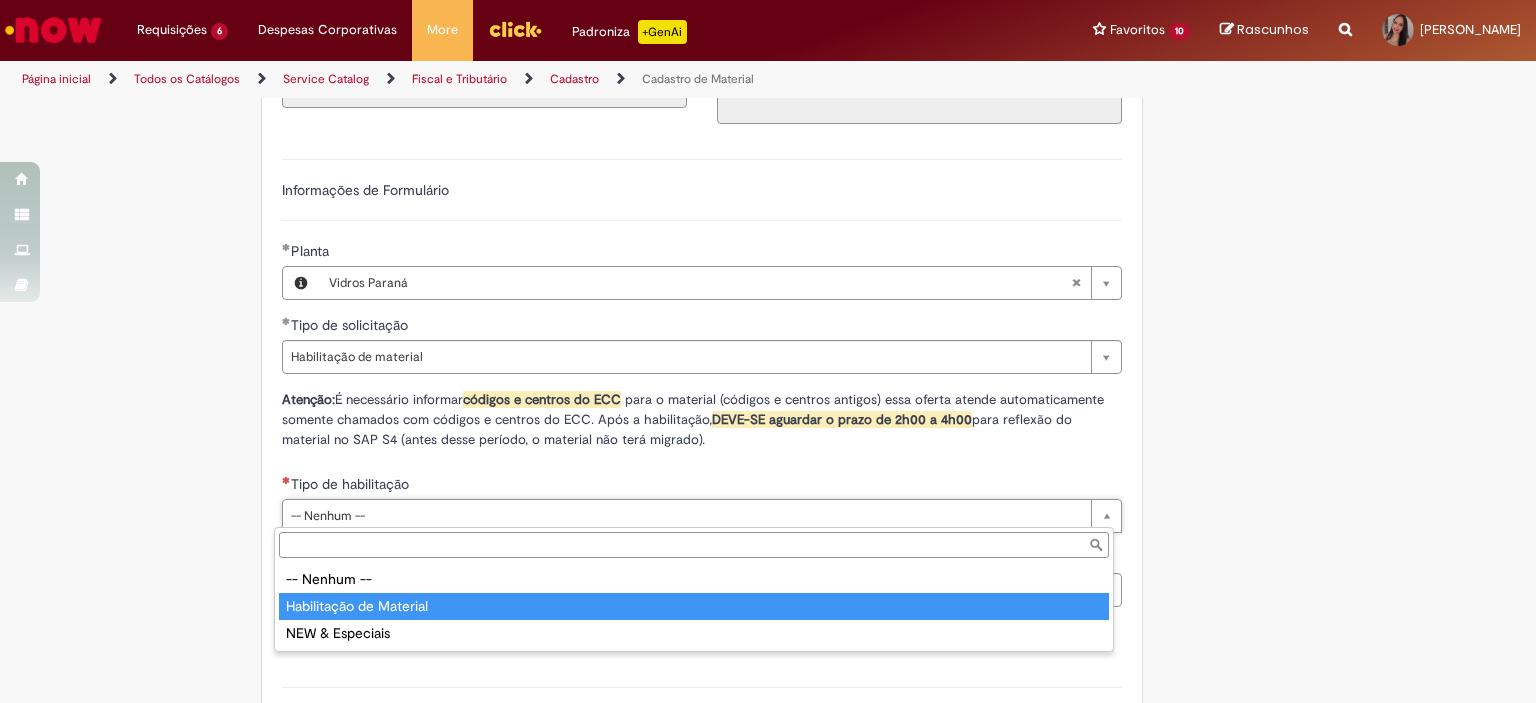type on "**********" 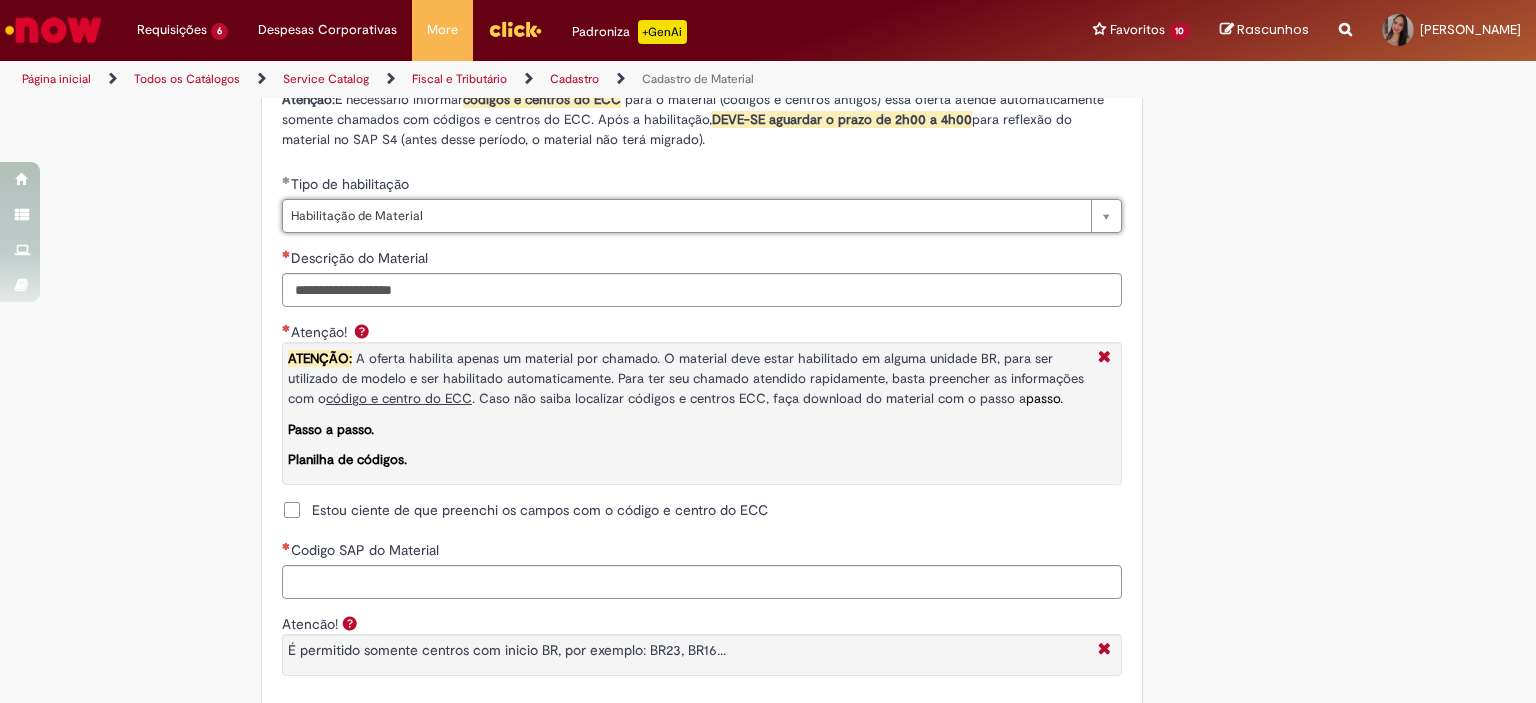 scroll, scrollTop: 1500, scrollLeft: 0, axis: vertical 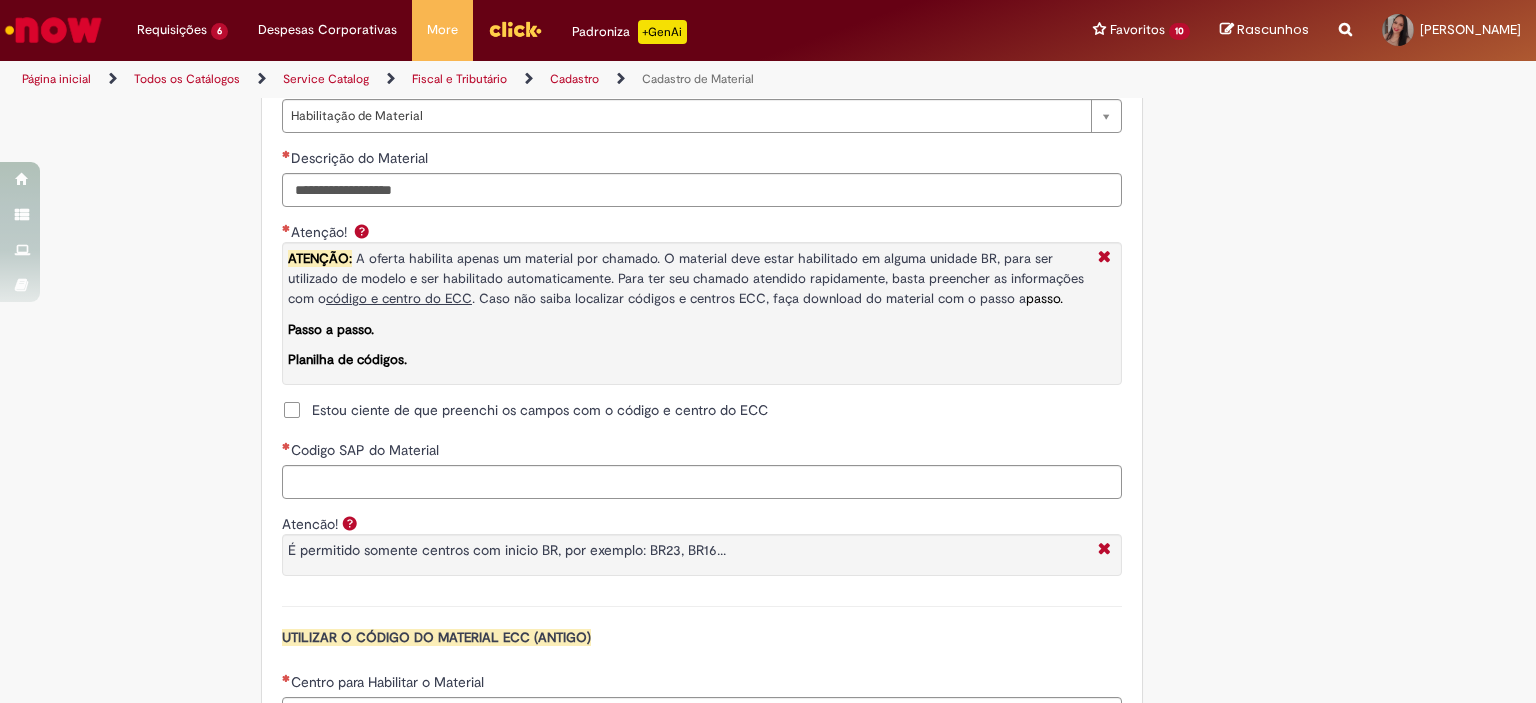 click on "Tire dúvidas com LupiAssist    +GenAI
Oi! Eu sou LupiAssist, uma Inteligência Artificial Generativa em constante aprendizado   Meu conteúdo é monitorado para trazer uma melhor experiência
Dúvidas comuns:
Só mais um instante, estou consultando nossas bases de conhecimento  e escrevendo a melhor resposta pra você!
Title
Lorem ipsum dolor sit amet    Fazer uma nova pergunta
Gerei esta resposta utilizando IA Generativa em conjunto com os nossos padrões. Em caso de divergência, os documentos oficiais prevalecerão.
Saiba mais em:
Ou ligue para:
E aí, te ajudei?
Sim, obrigado!" at bounding box center (768, -68) 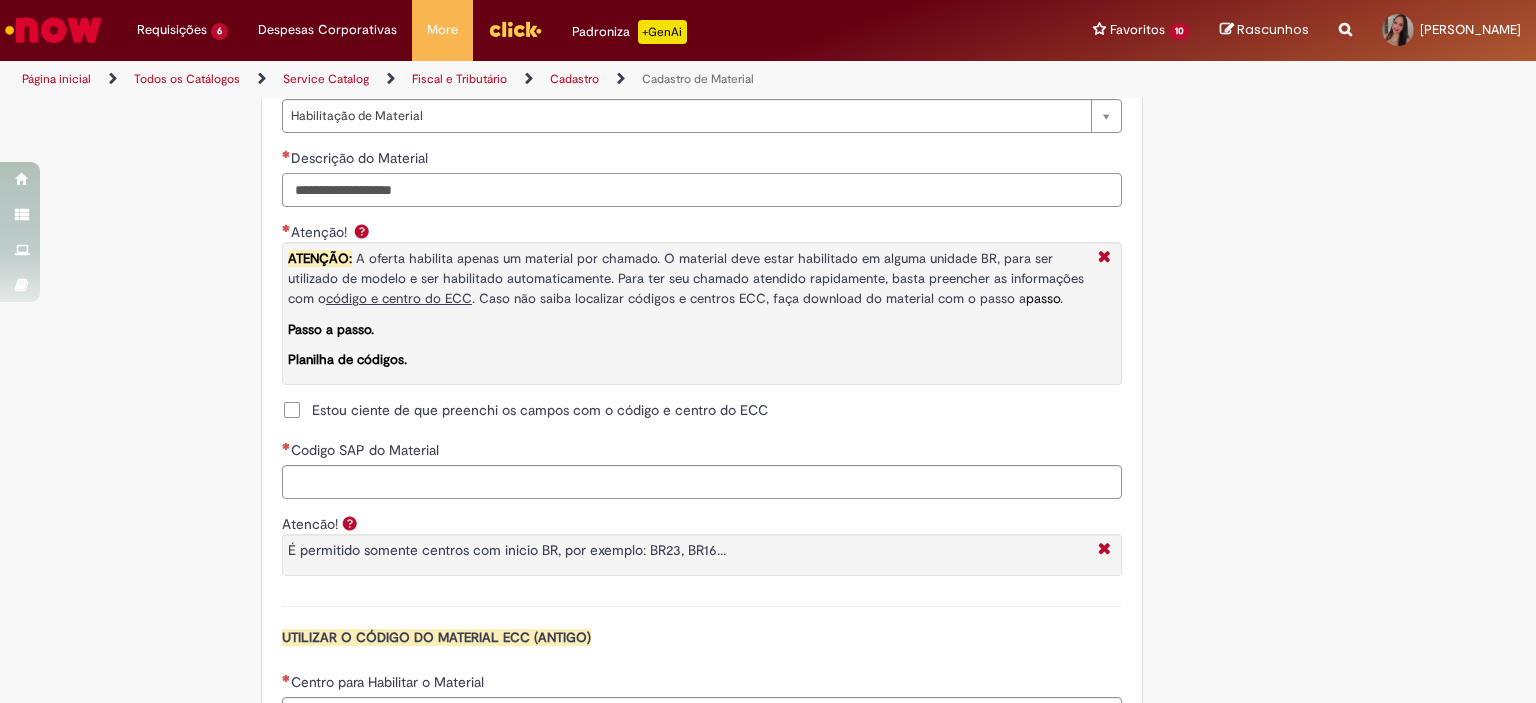 click on "Descrição do Material" at bounding box center (702, 190) 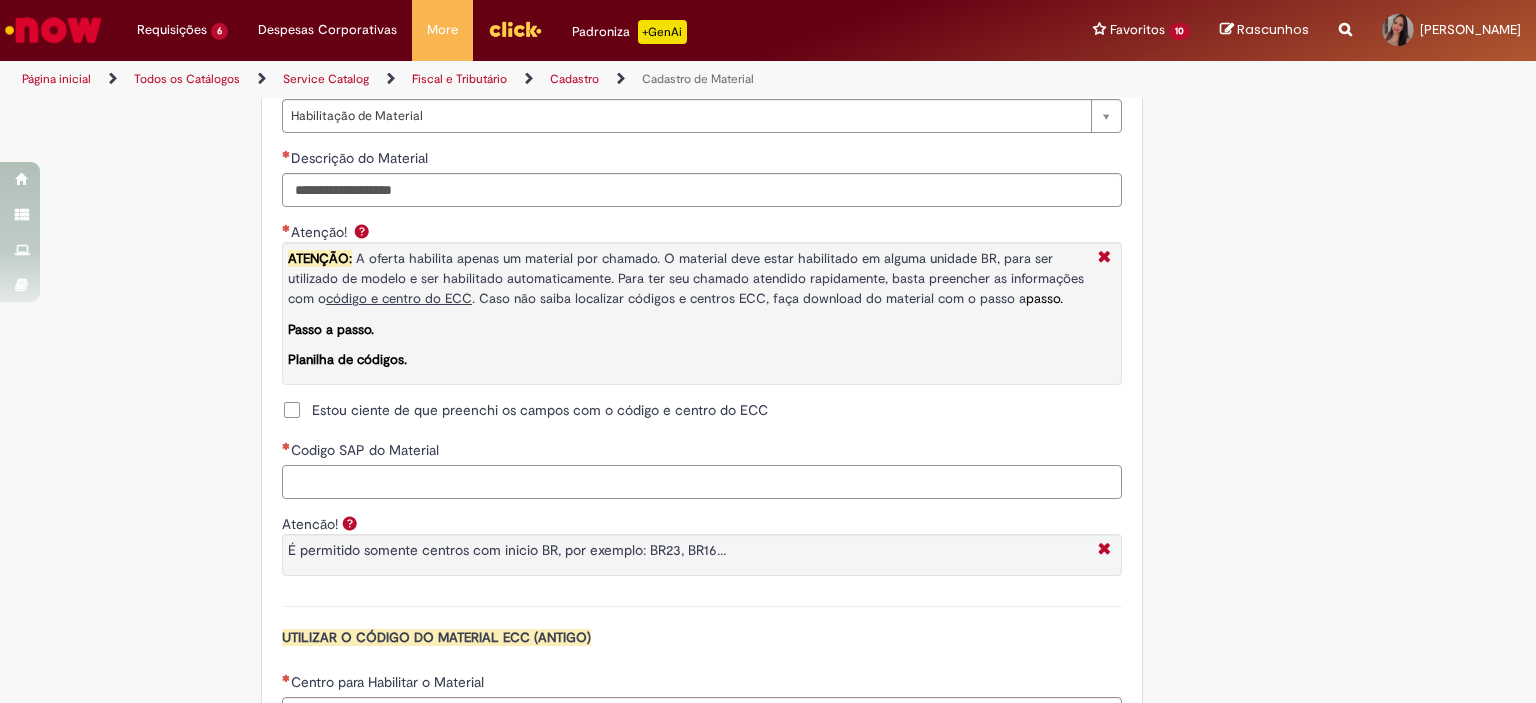 click on "Codigo SAP do Material" at bounding box center [702, 482] 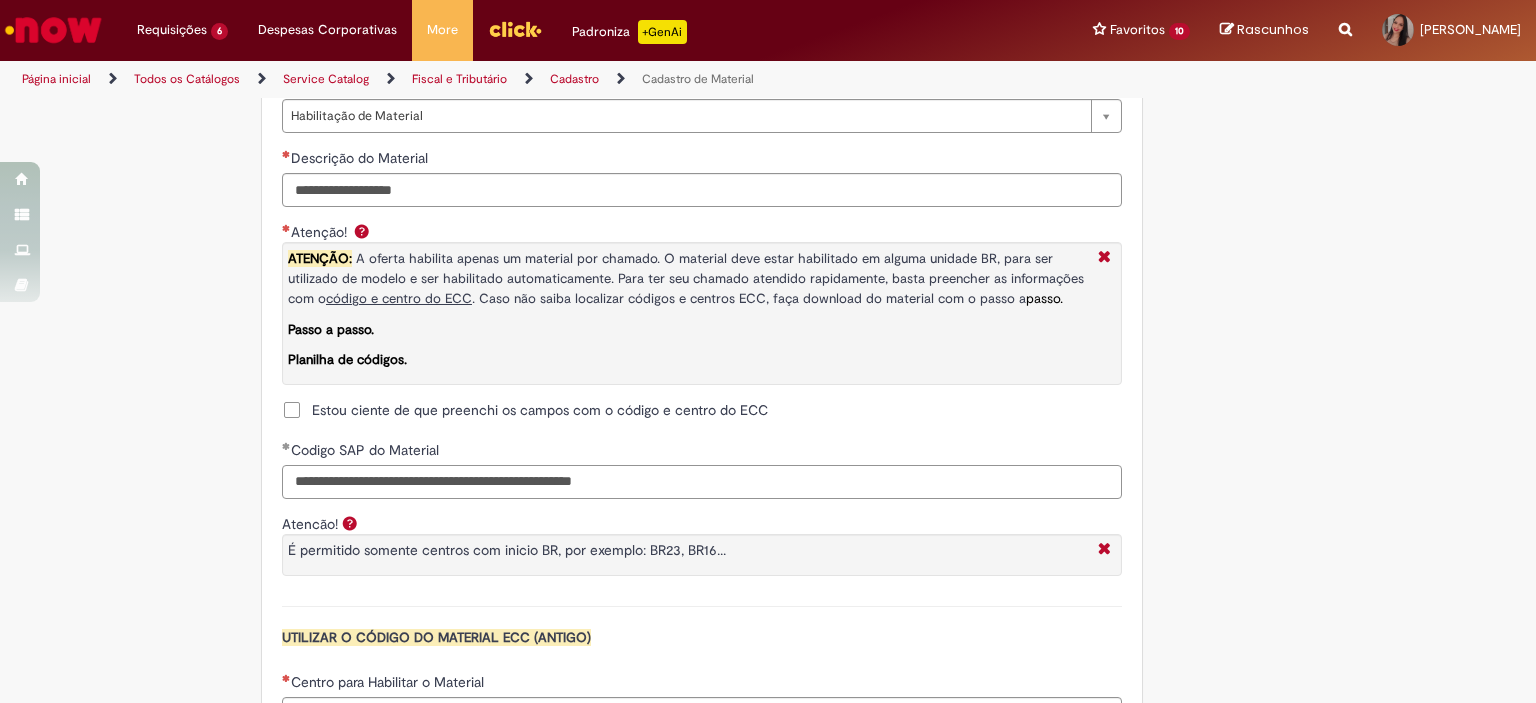 drag, startPoint x: 348, startPoint y: 478, endPoint x: 194, endPoint y: 468, distance: 154.32434 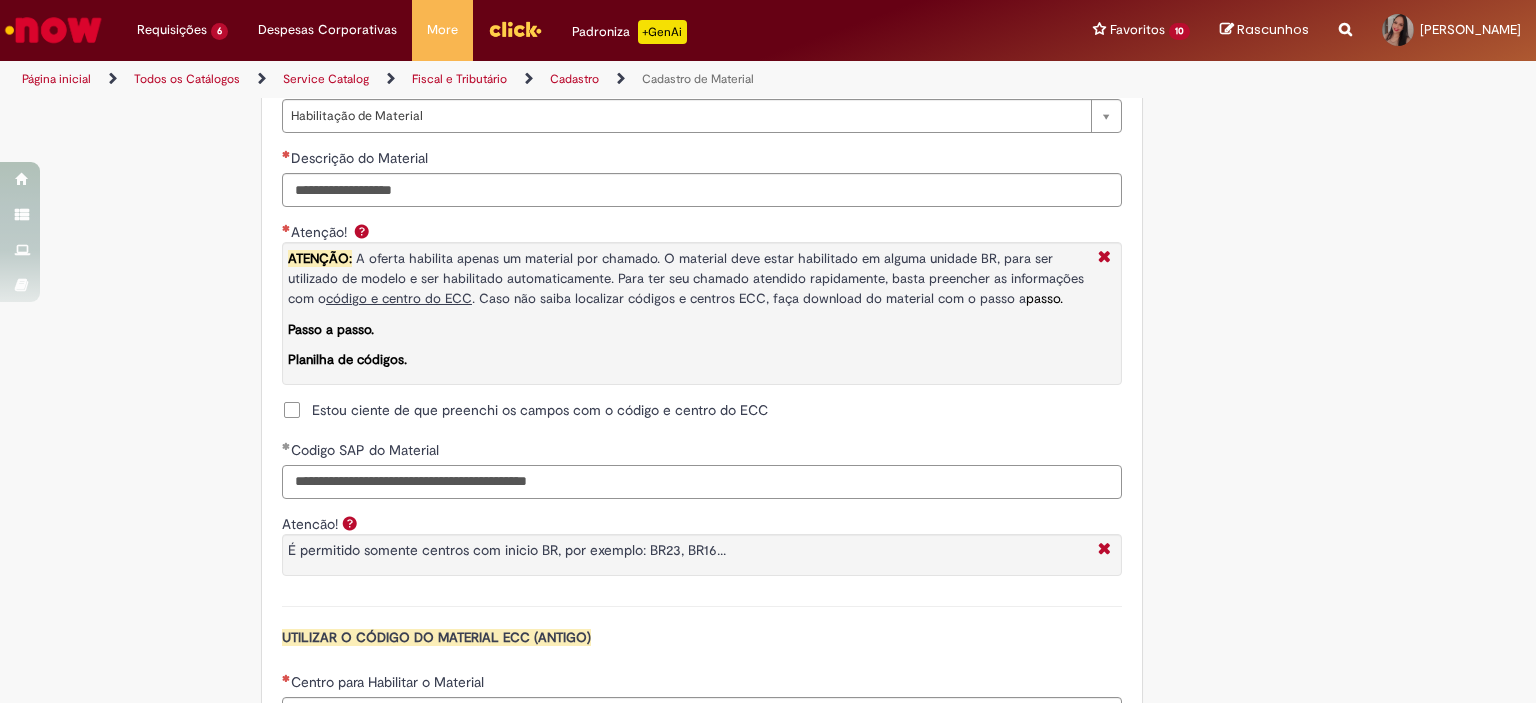drag, startPoint x: 561, startPoint y: 480, endPoint x: 580, endPoint y: 480, distance: 19 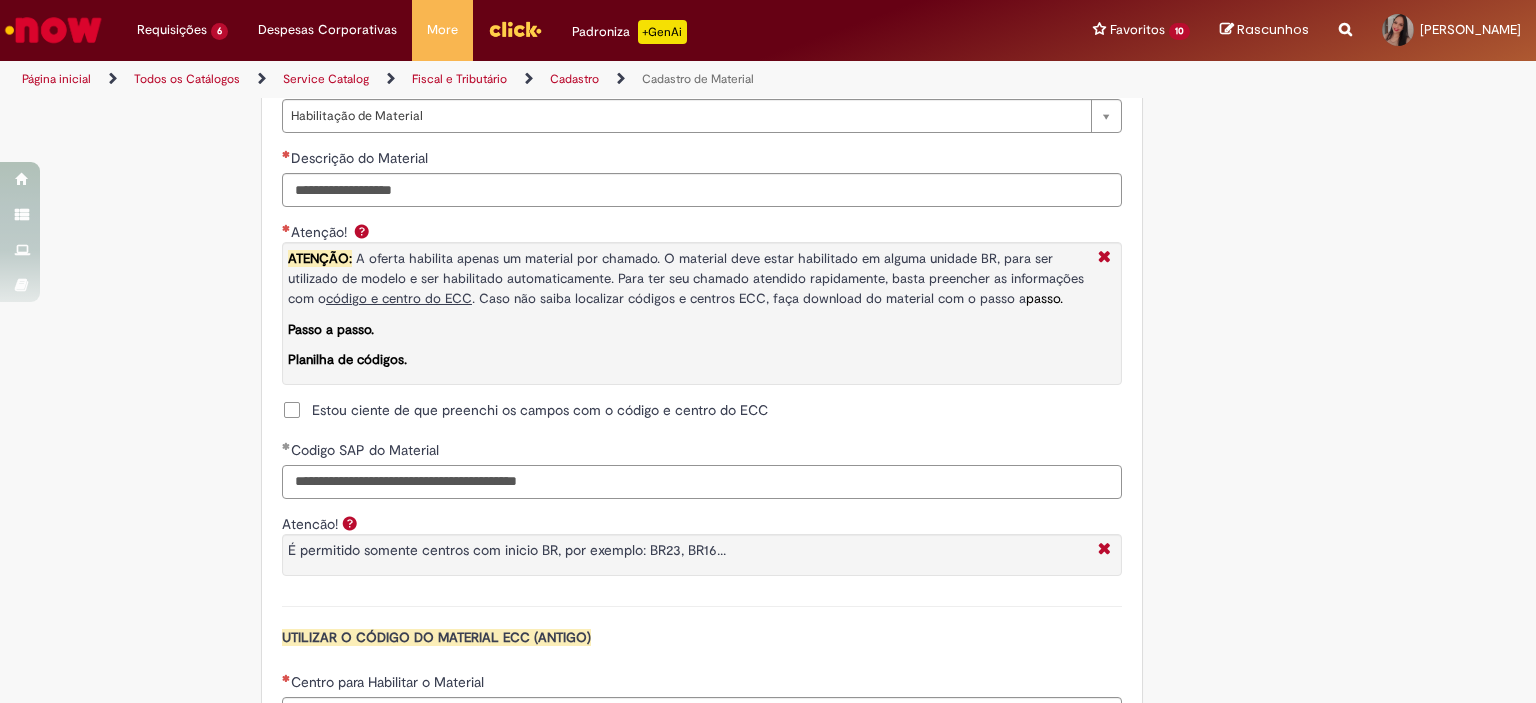 drag, startPoint x: 584, startPoint y: 478, endPoint x: 690, endPoint y: 502, distance: 108.68302 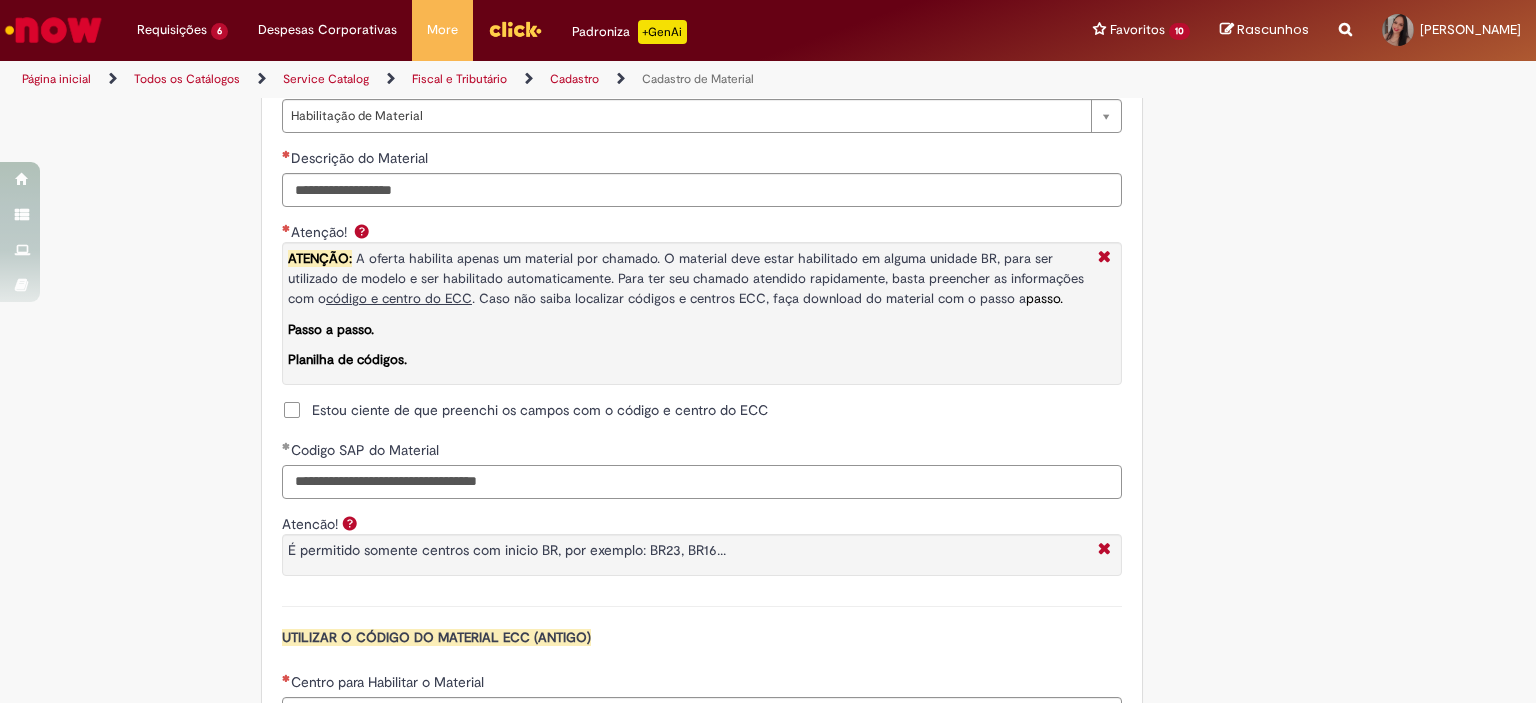 scroll, scrollTop: 1700, scrollLeft: 0, axis: vertical 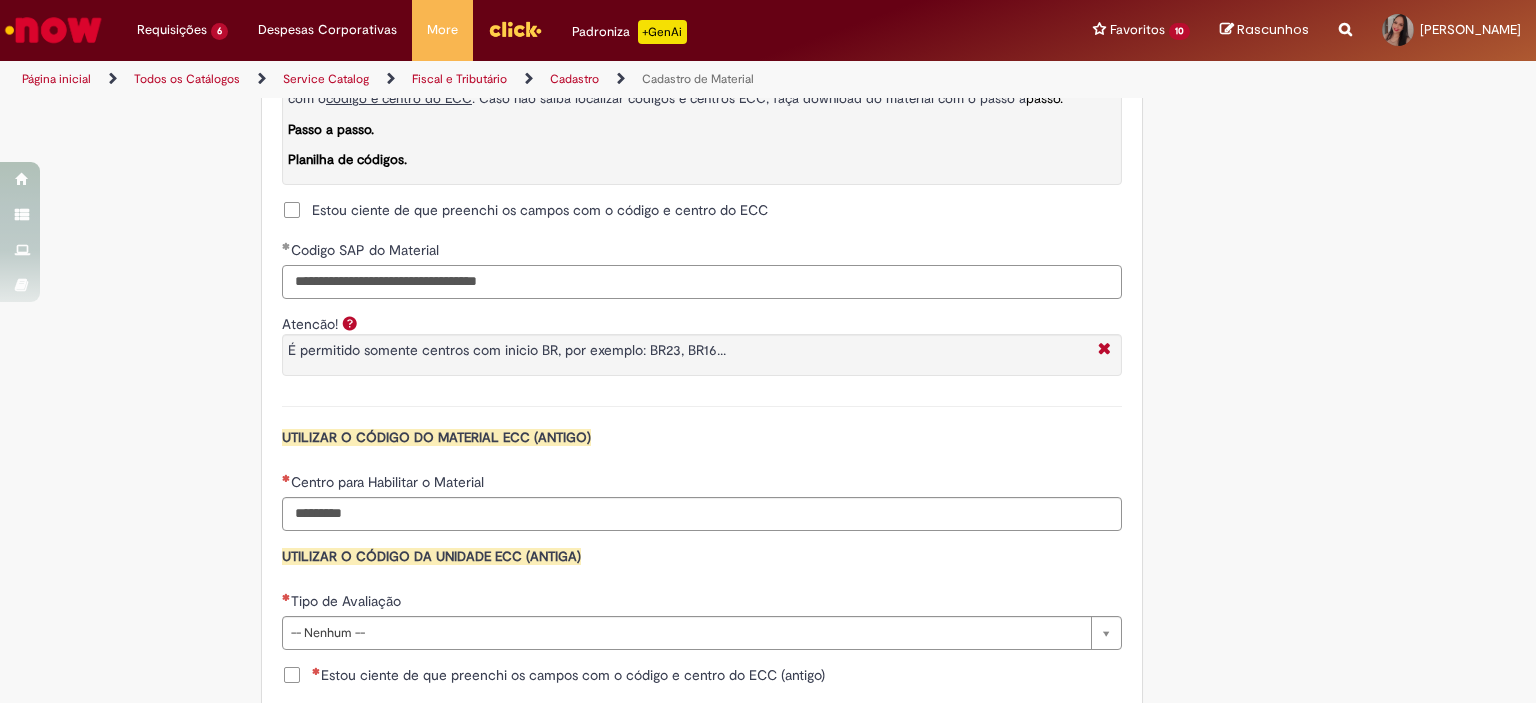 type on "**********" 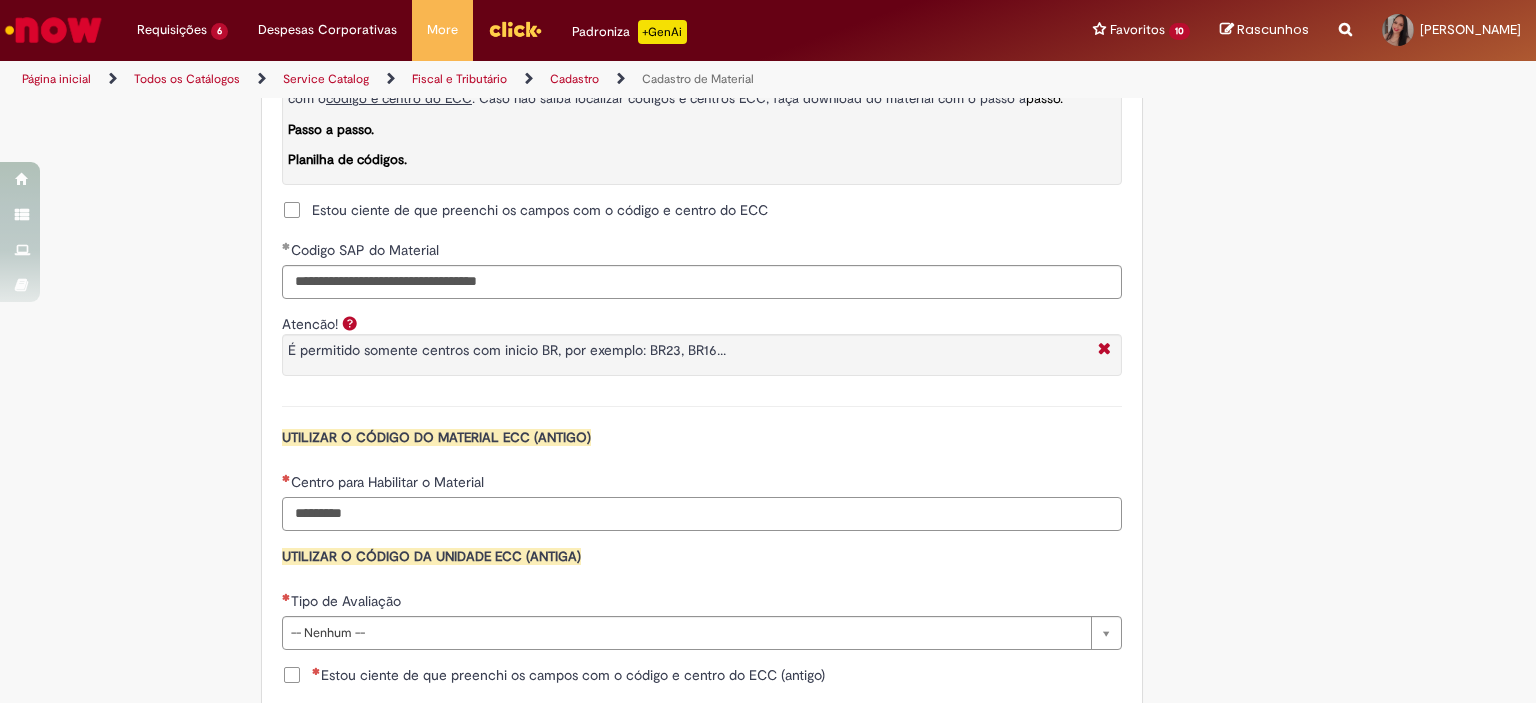 click on "Centro para Habilitar o Material" at bounding box center [702, 514] 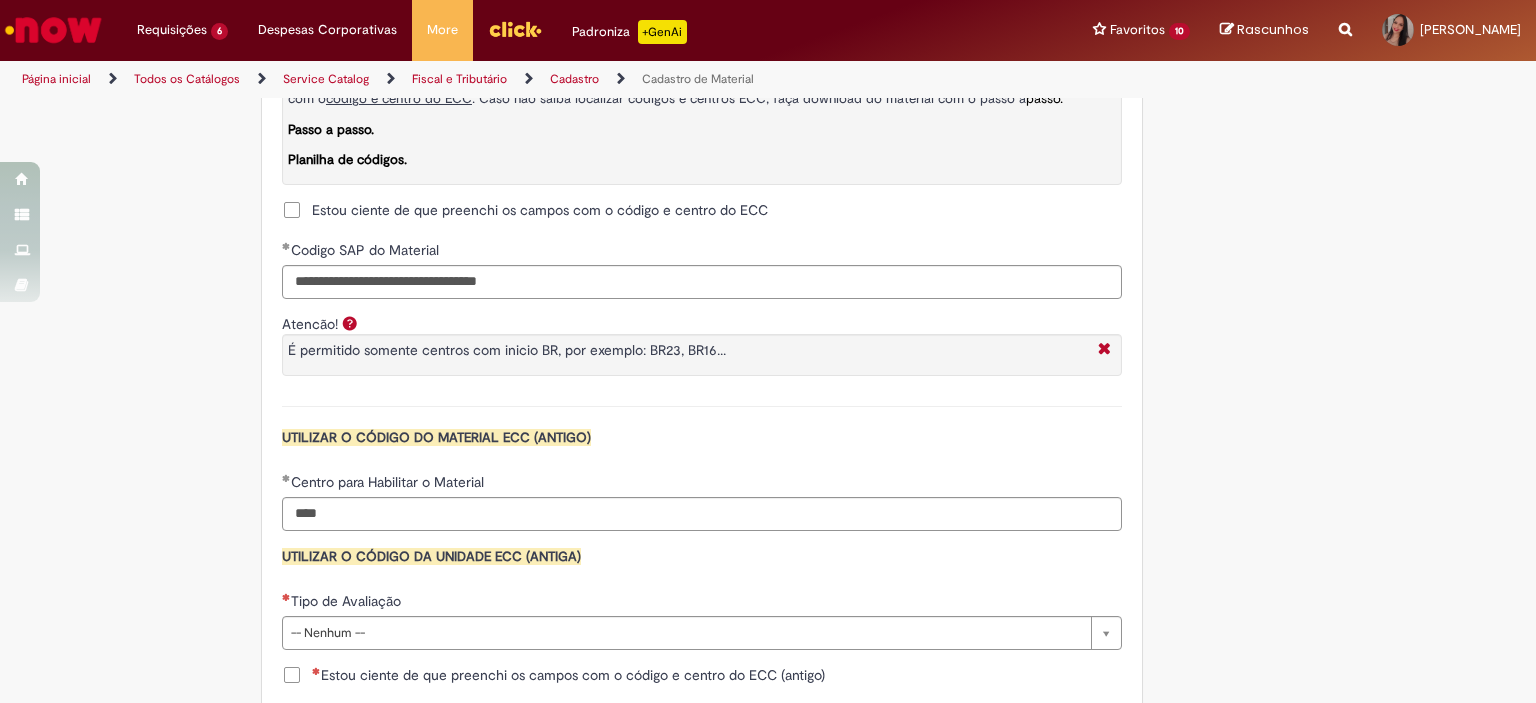 type on "****" 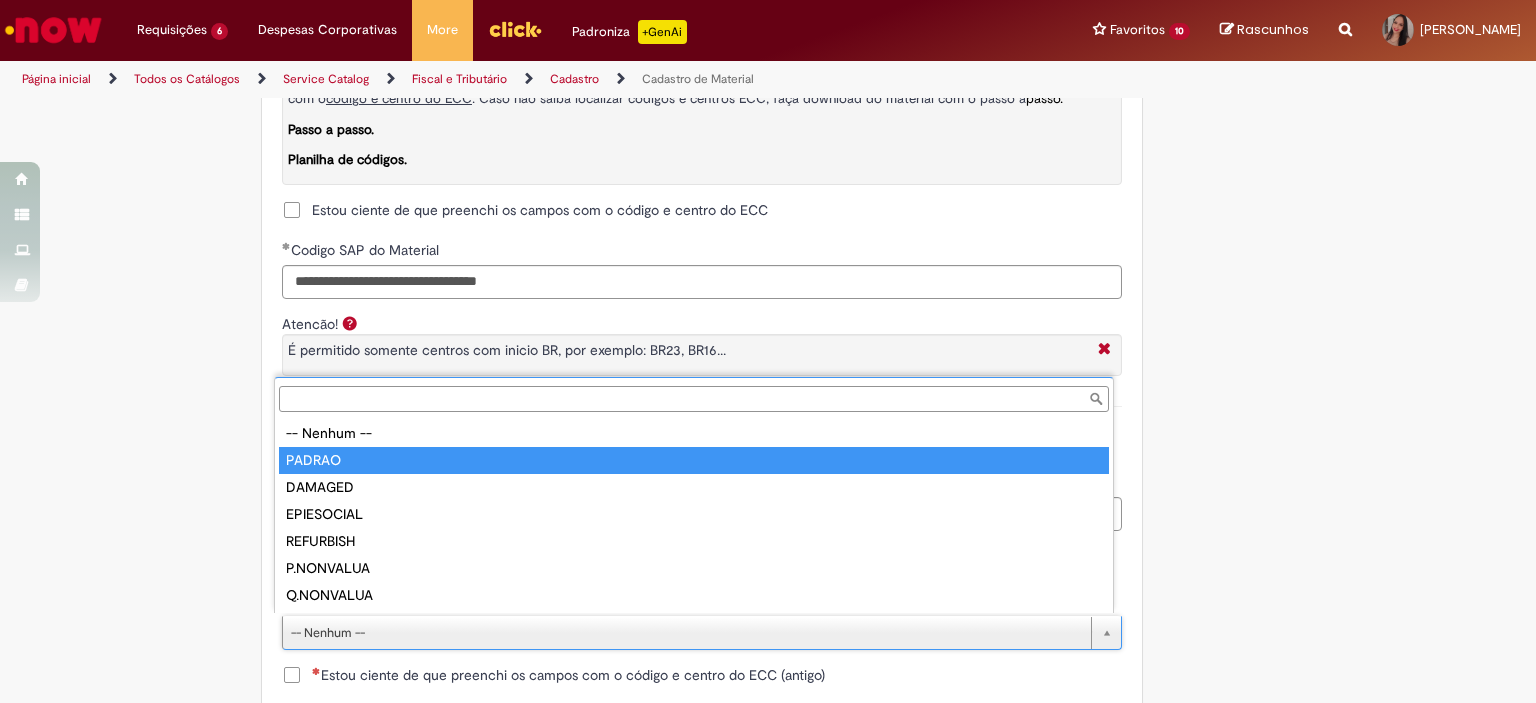 type on "******" 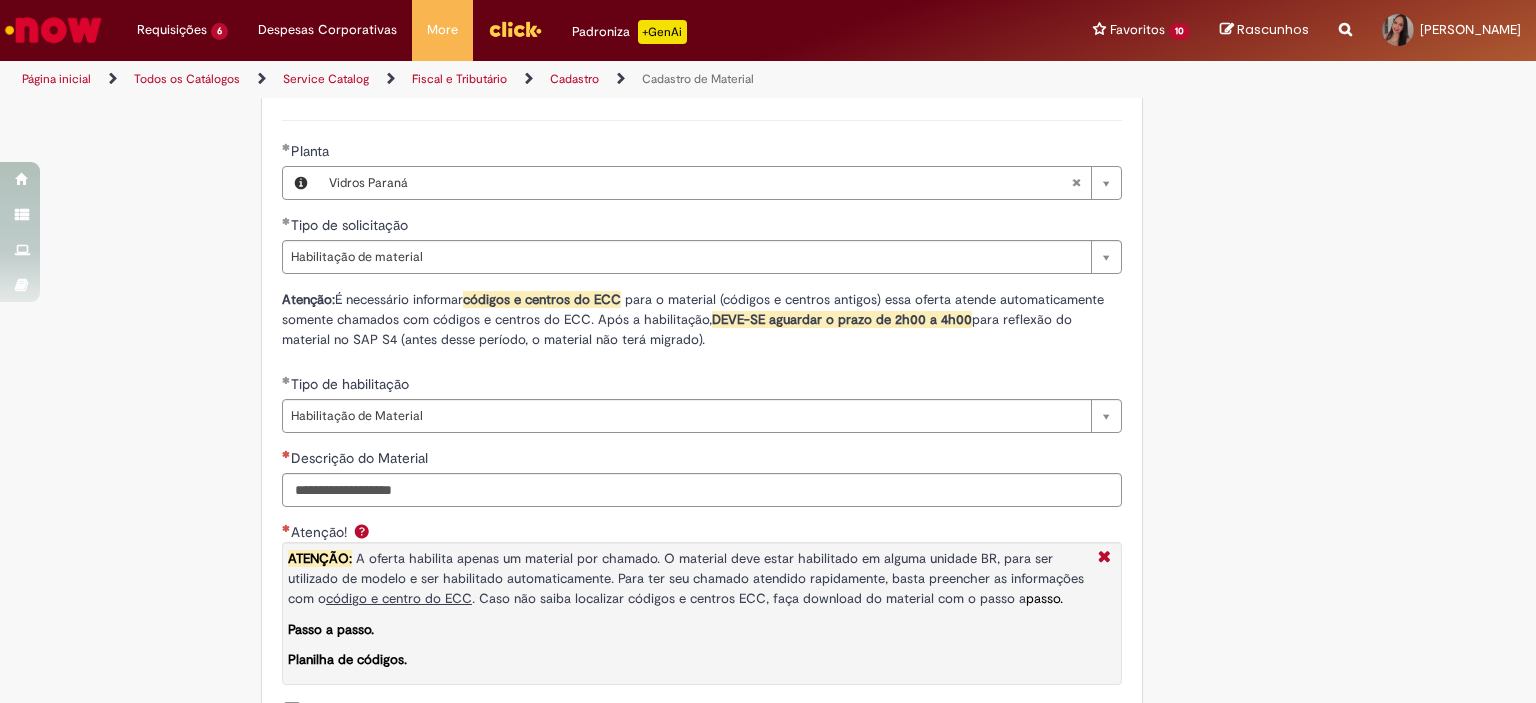 scroll, scrollTop: 1500, scrollLeft: 0, axis: vertical 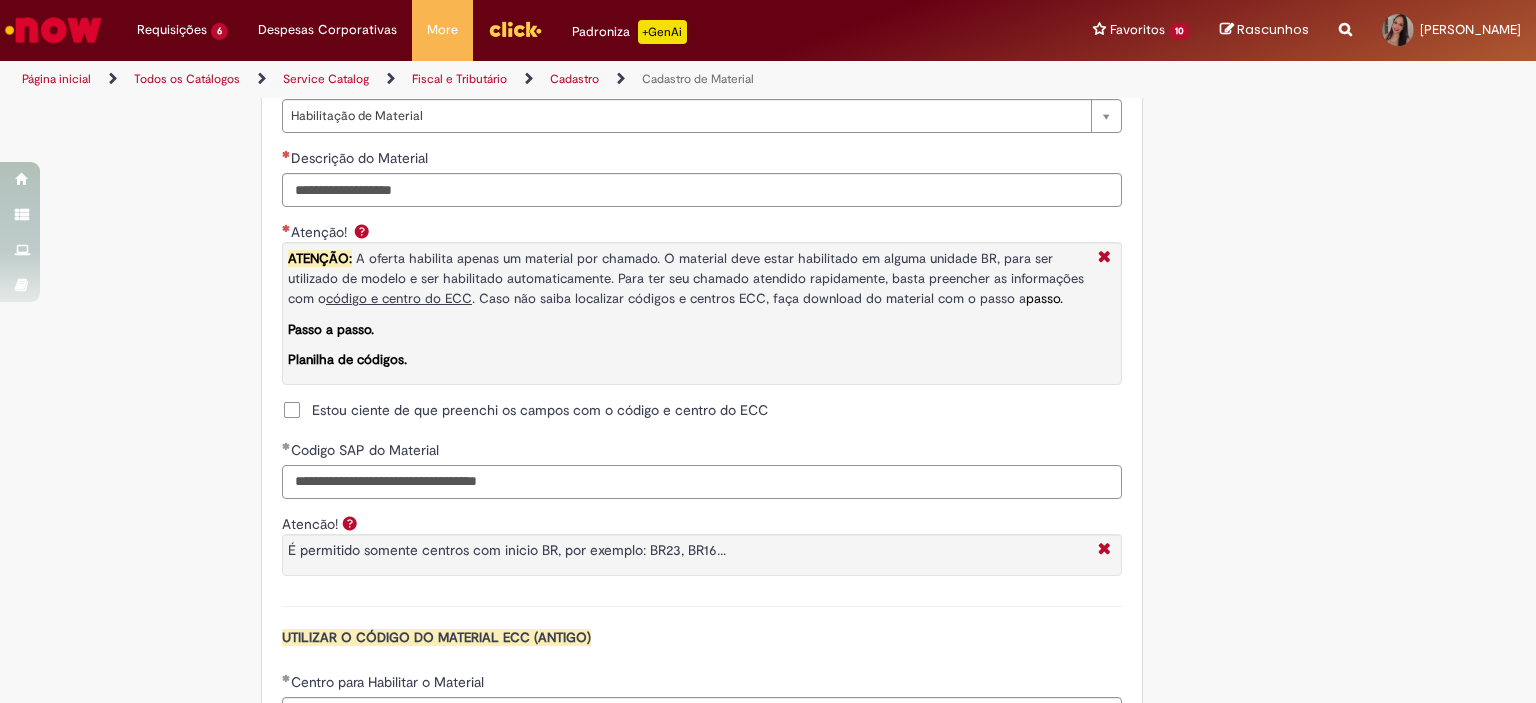 click on "**********" at bounding box center [702, 482] 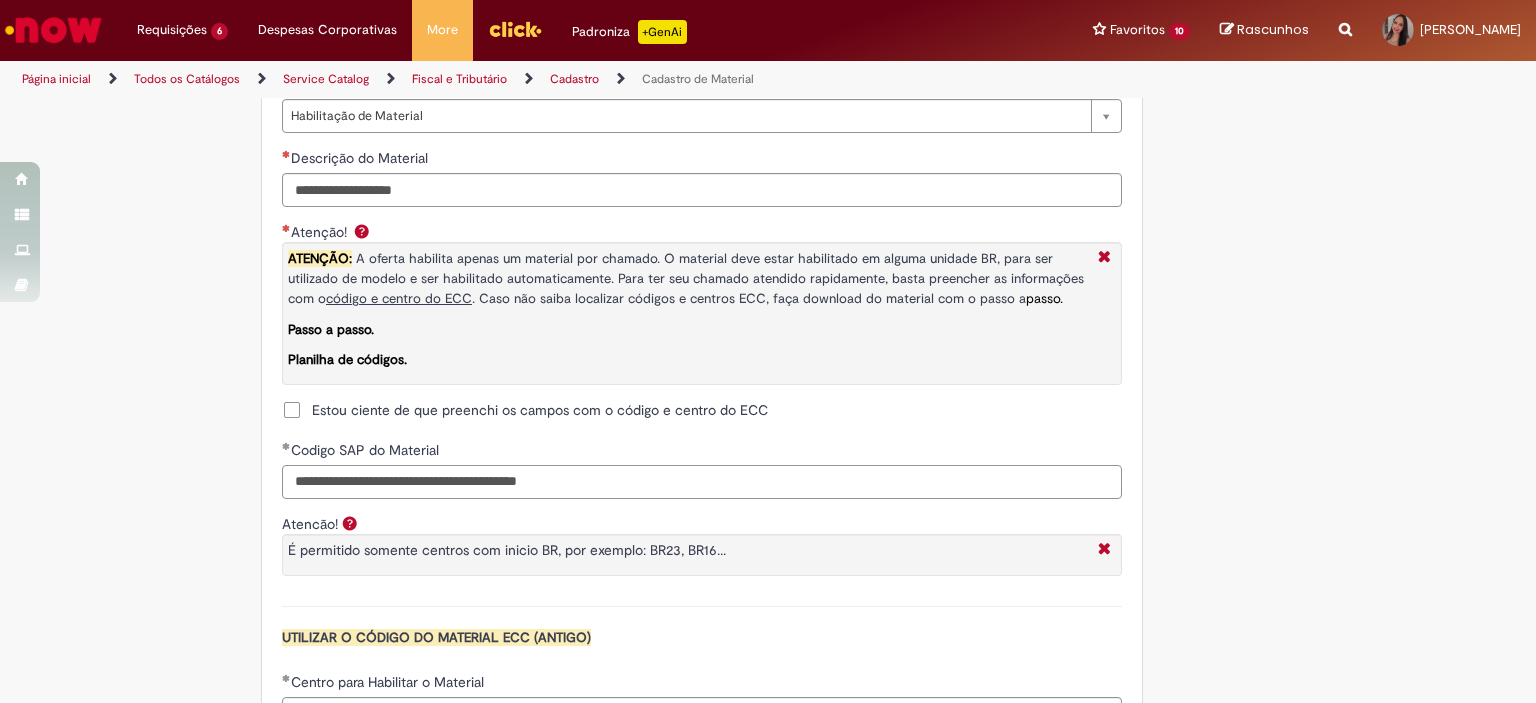 drag, startPoint x: 571, startPoint y: 473, endPoint x: 260, endPoint y: 473, distance: 311 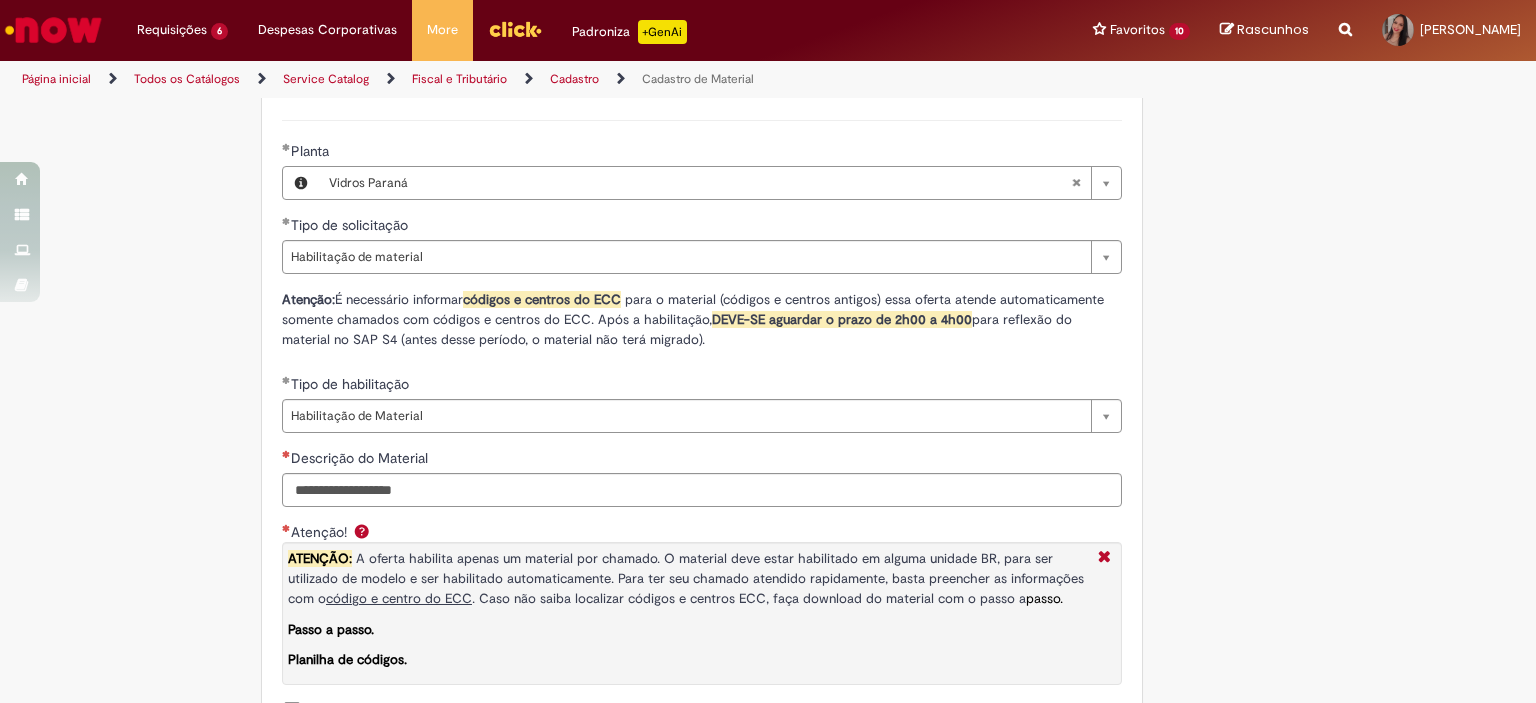 type on "**********" 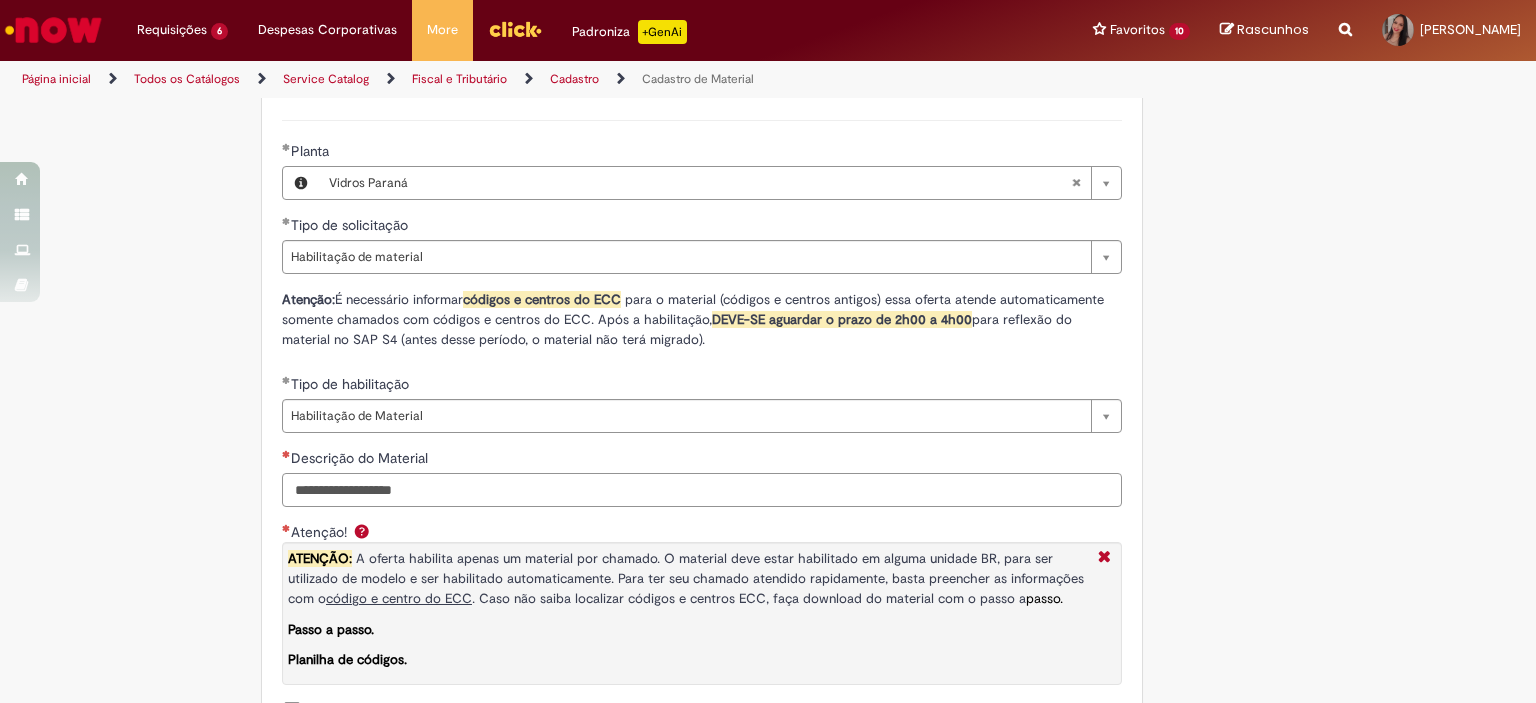 click on "Descrição do Material" at bounding box center (702, 490) 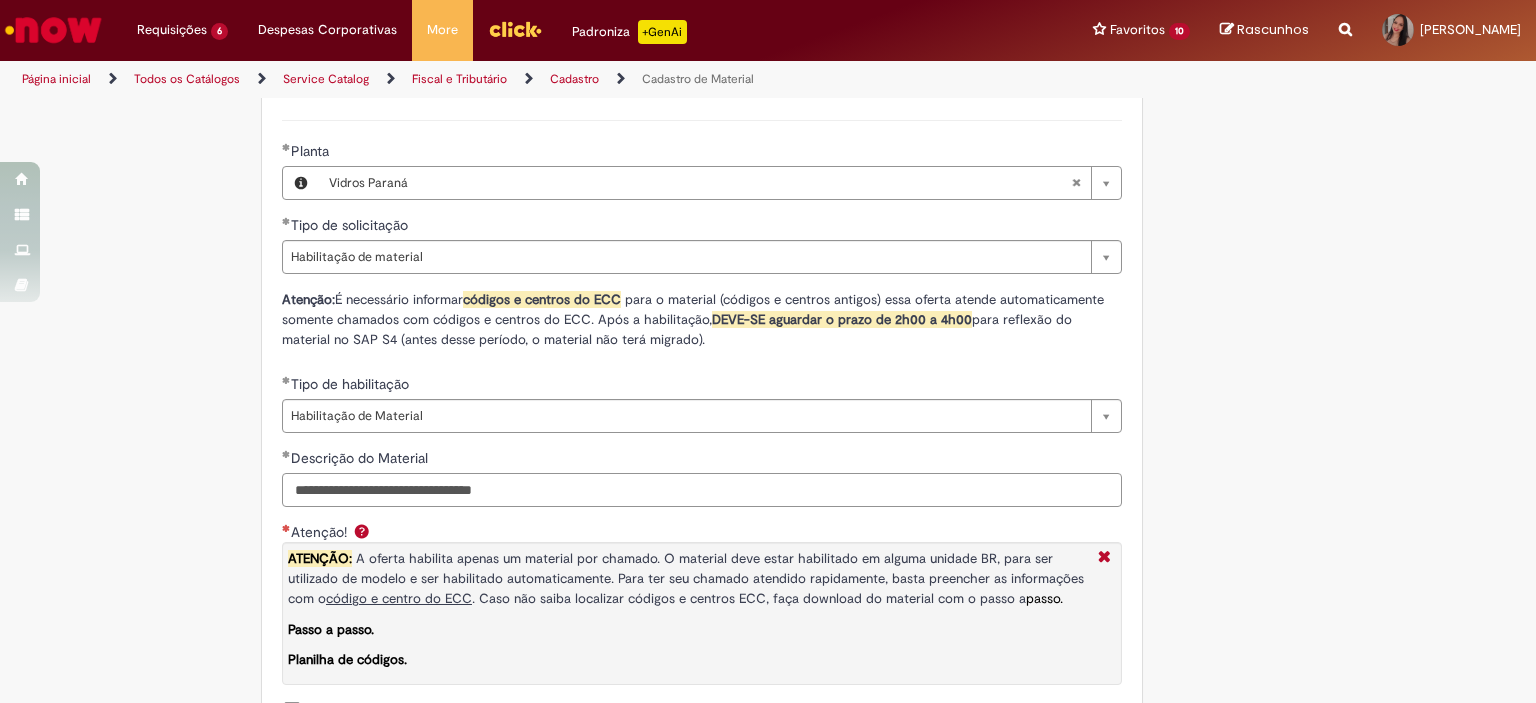 scroll, scrollTop: 1700, scrollLeft: 0, axis: vertical 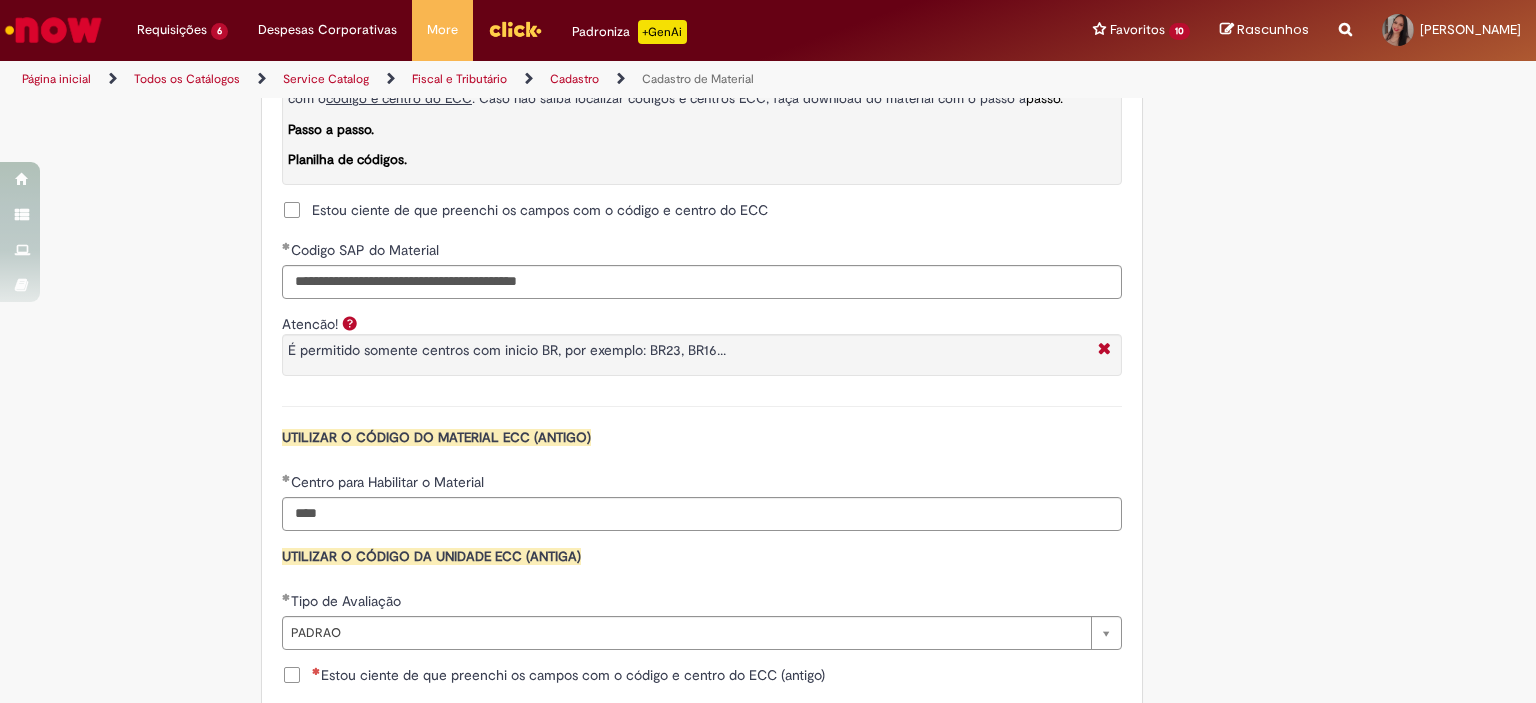 type on "**********" 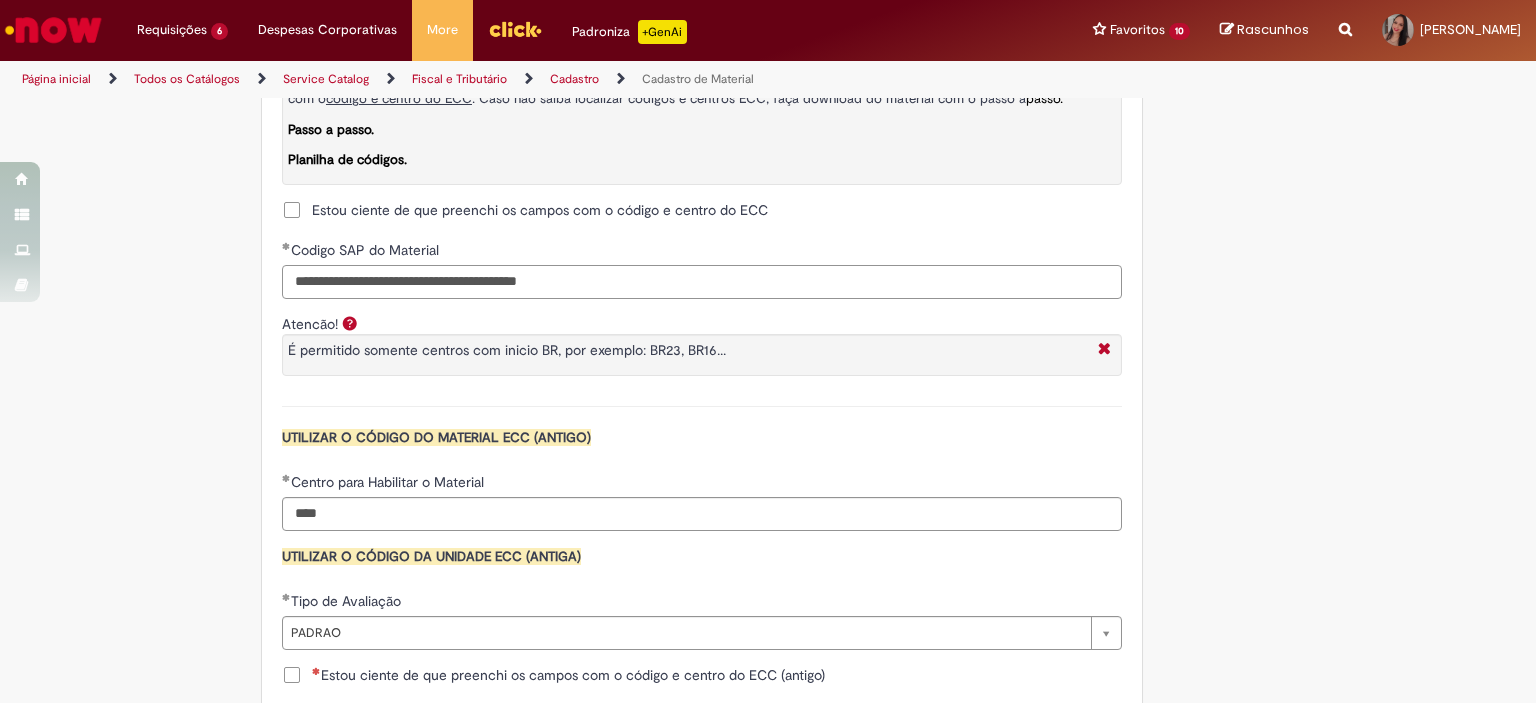 drag, startPoint x: 587, startPoint y: 280, endPoint x: 0, endPoint y: 303, distance: 587.45044 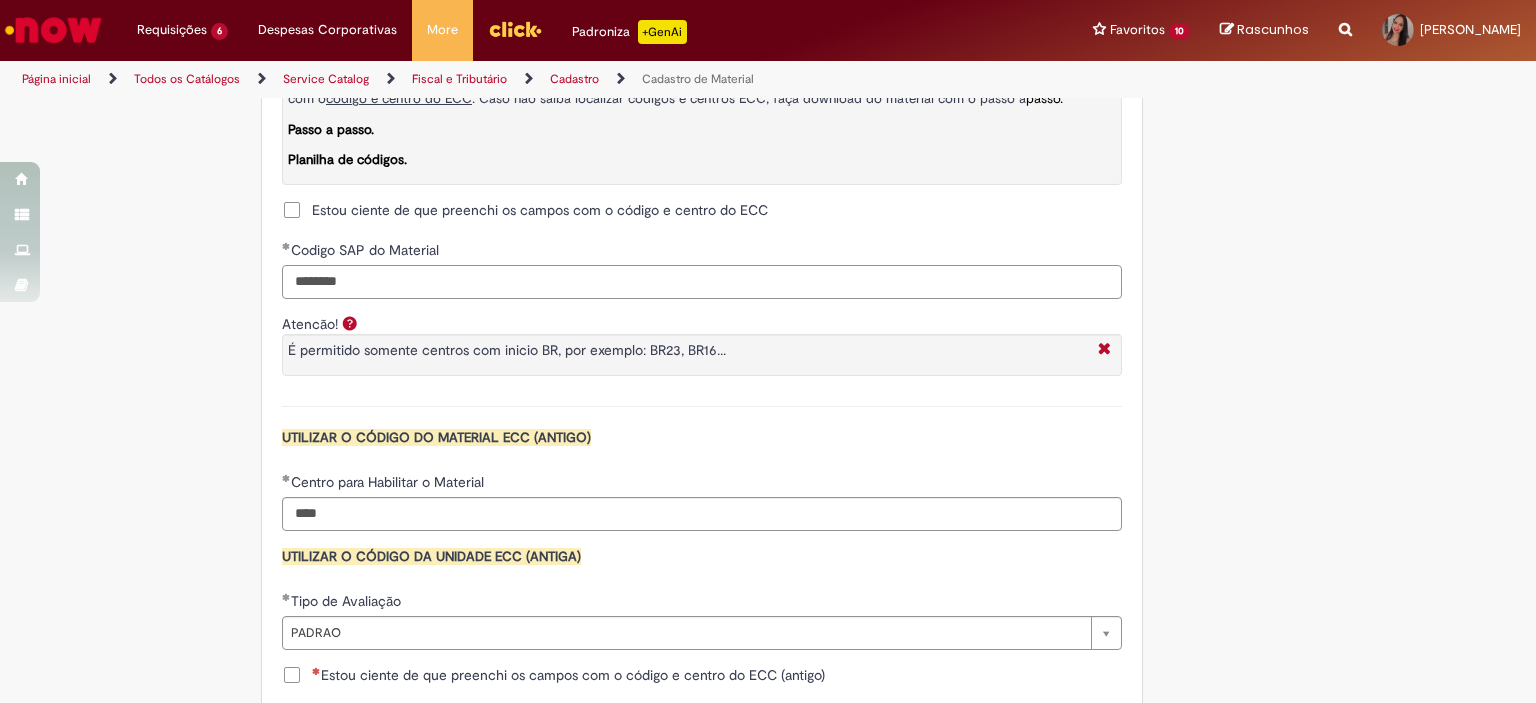 type on "********" 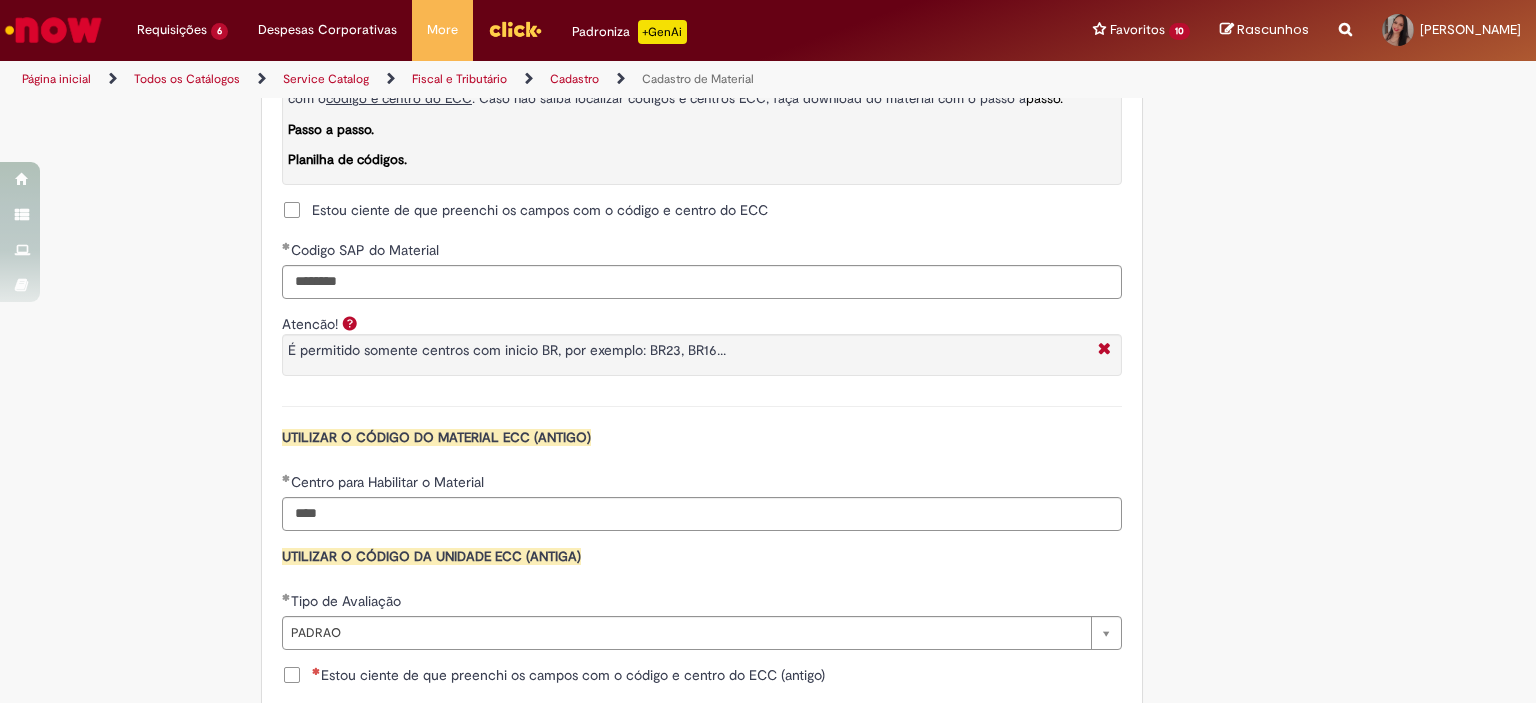 click on "Estou ciente de que preenchi os campos com o código e centro do ECC" at bounding box center (525, 210) 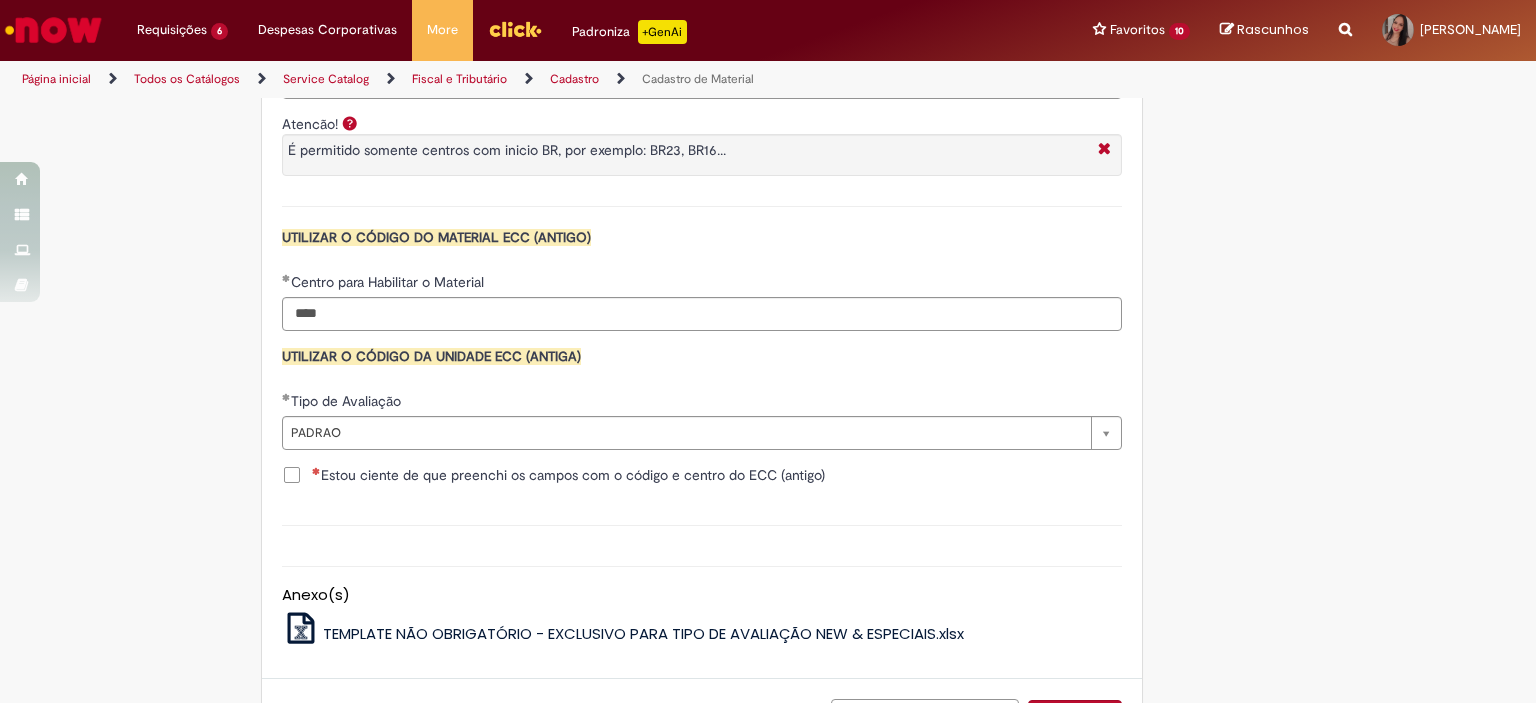 scroll, scrollTop: 2056, scrollLeft: 0, axis: vertical 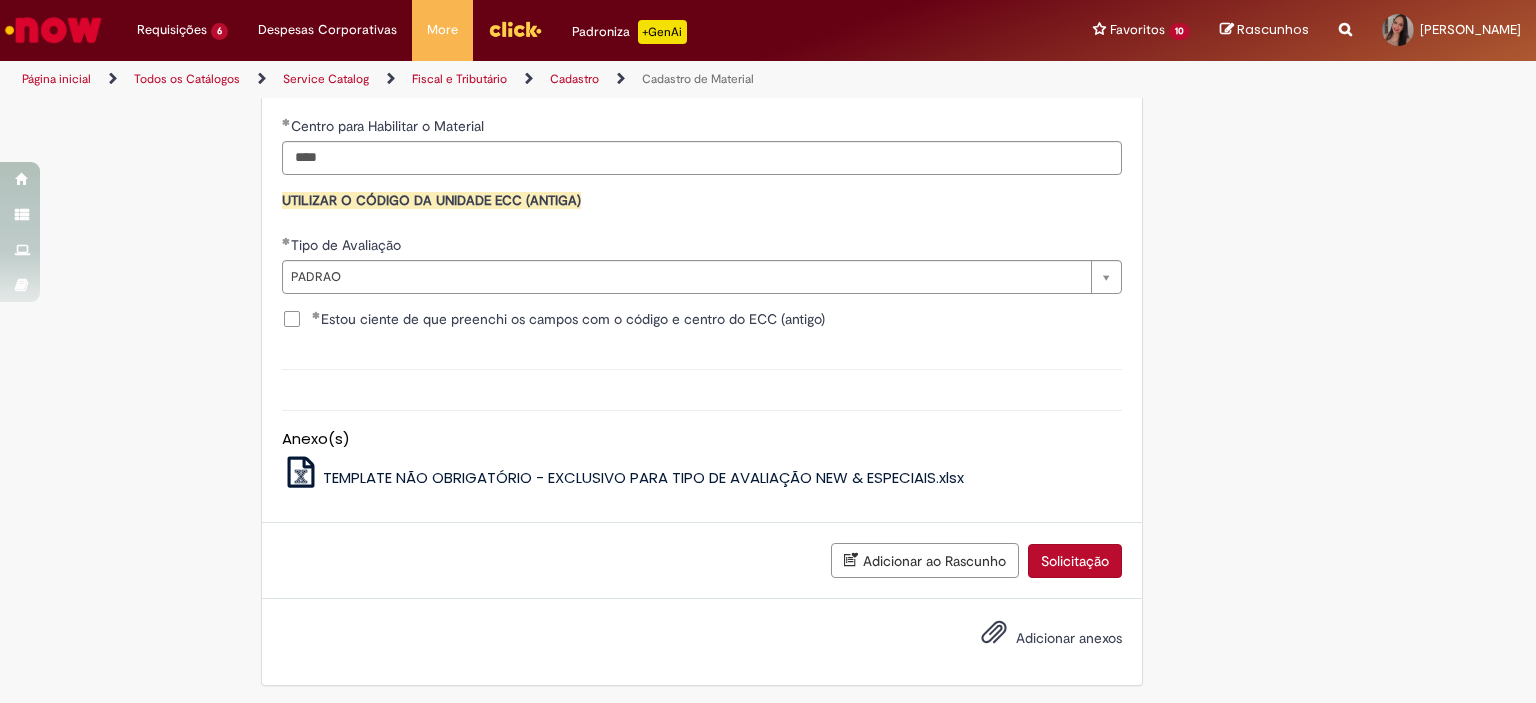 click on "Solicitação" at bounding box center [1075, 561] 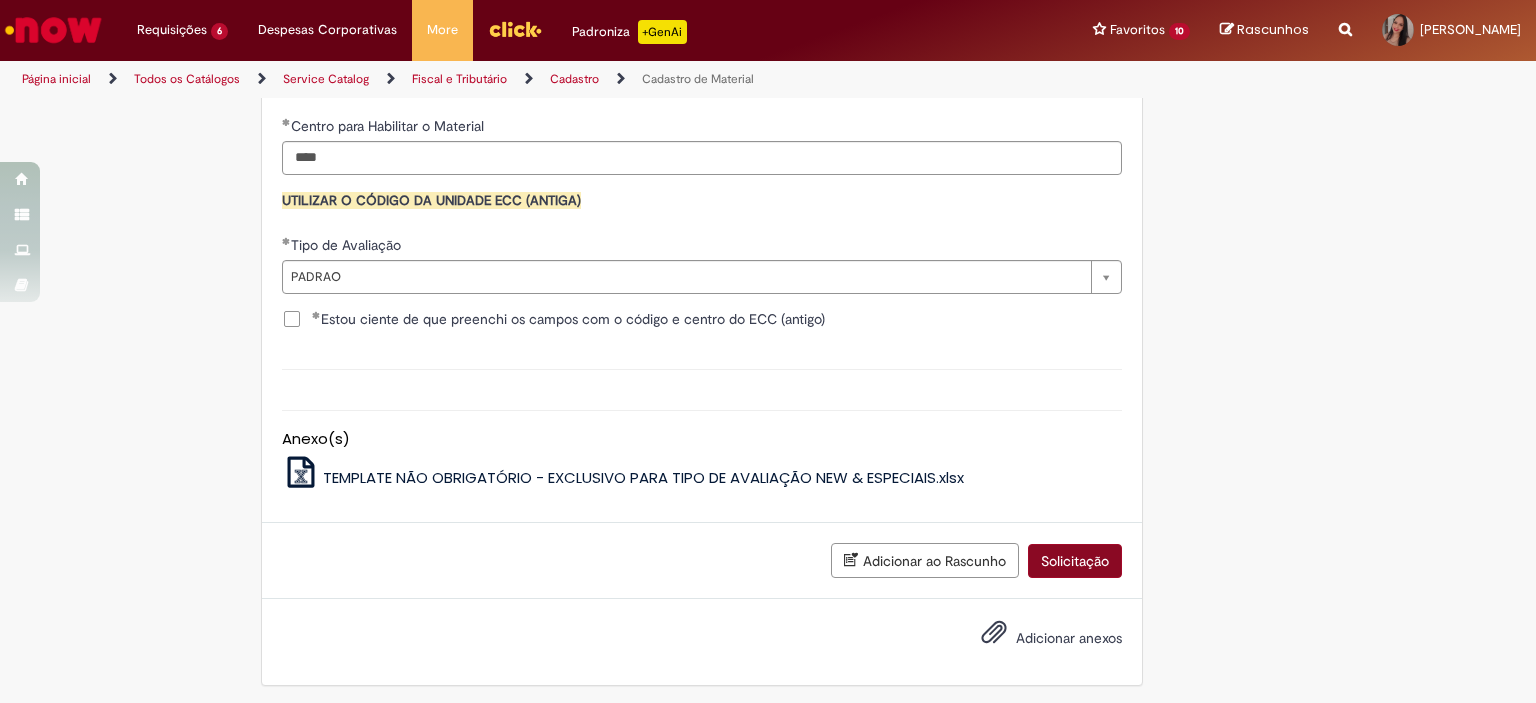 scroll, scrollTop: 640, scrollLeft: 0, axis: vertical 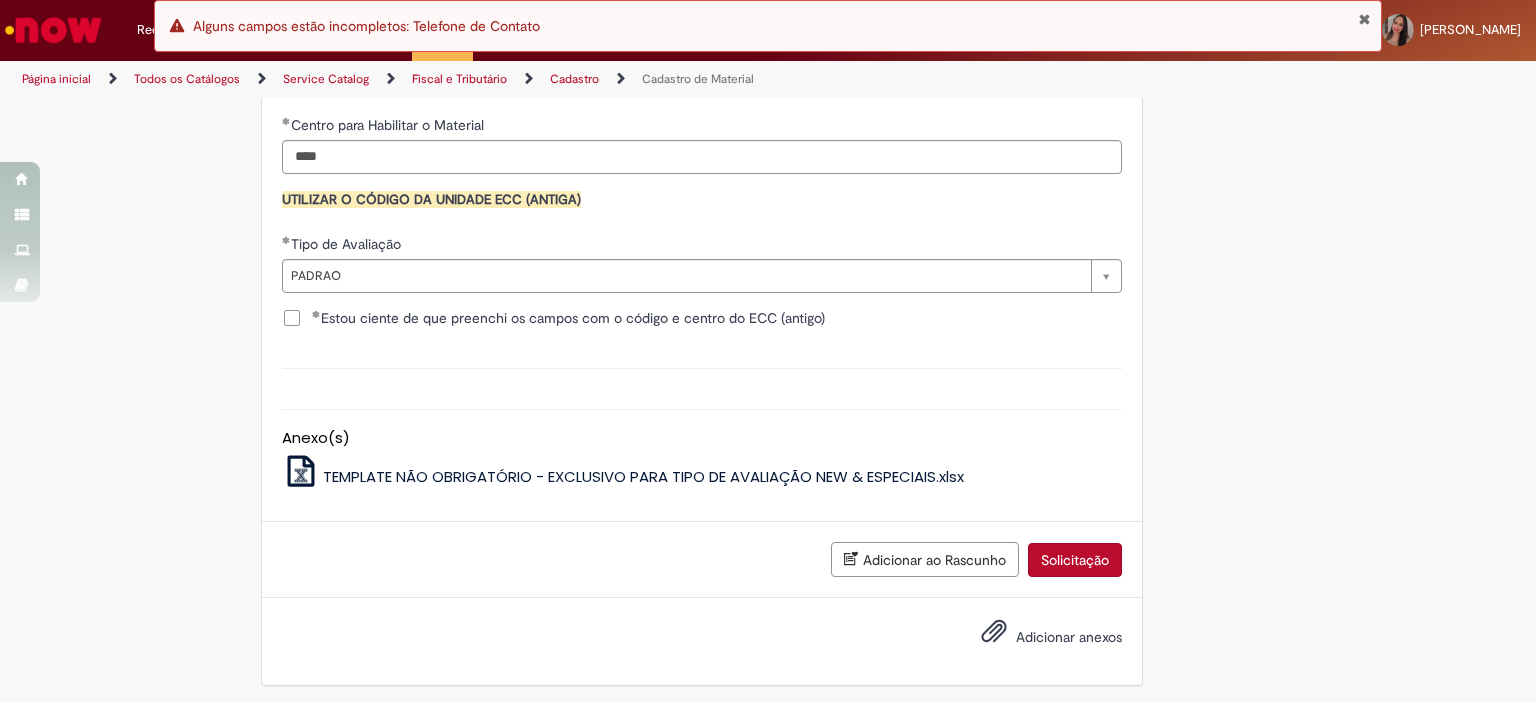 type on "**********" 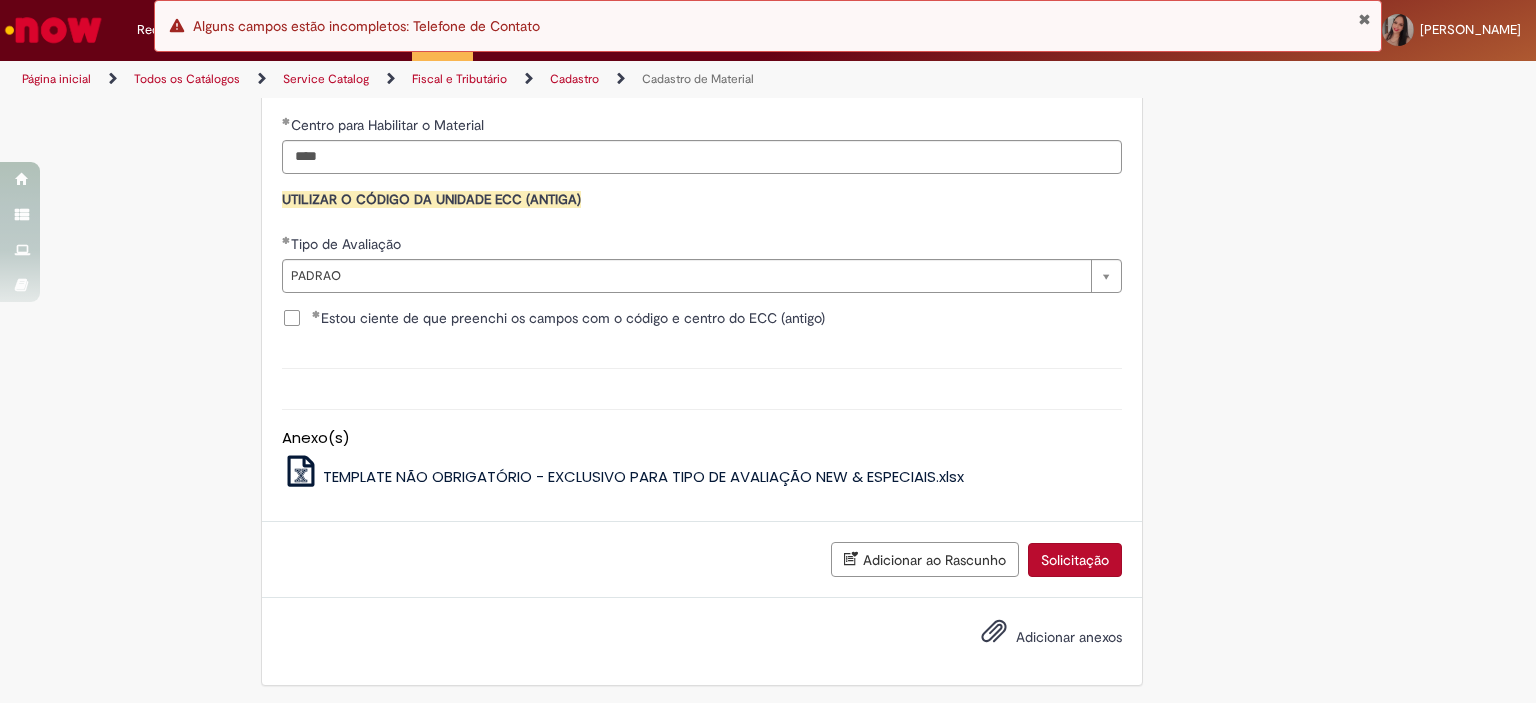 scroll, scrollTop: 1993, scrollLeft: 0, axis: vertical 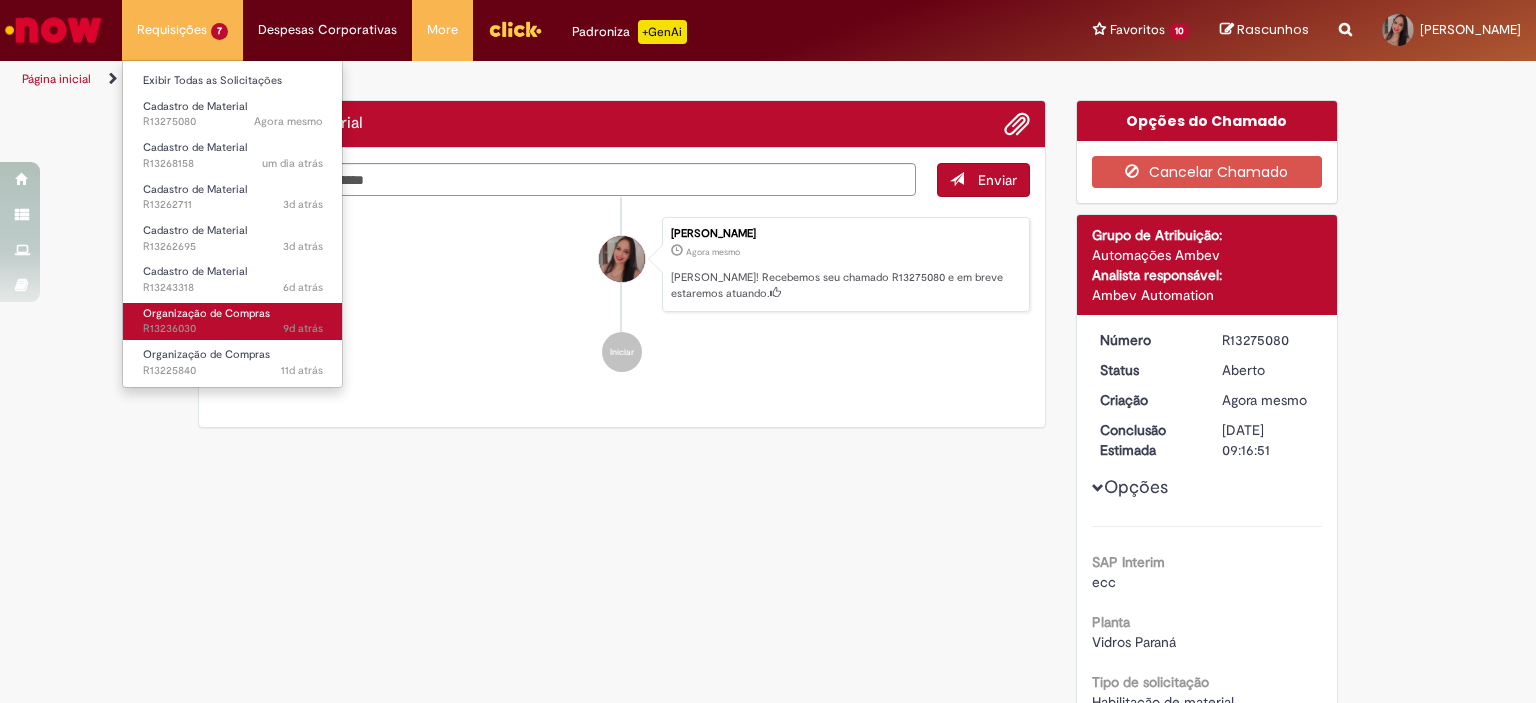 click on "Organização de Compras" at bounding box center (206, 313) 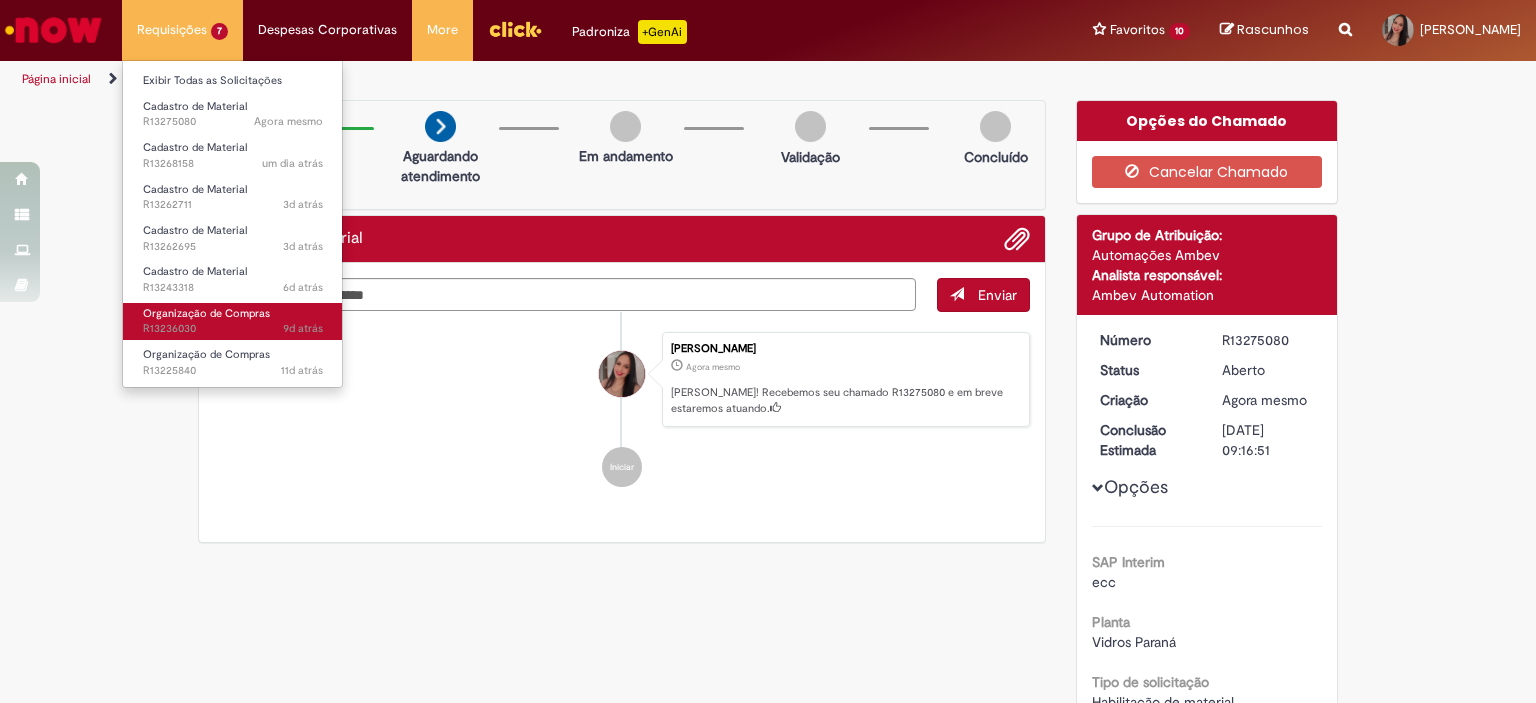click on "Organização de Compras" at bounding box center [206, 313] 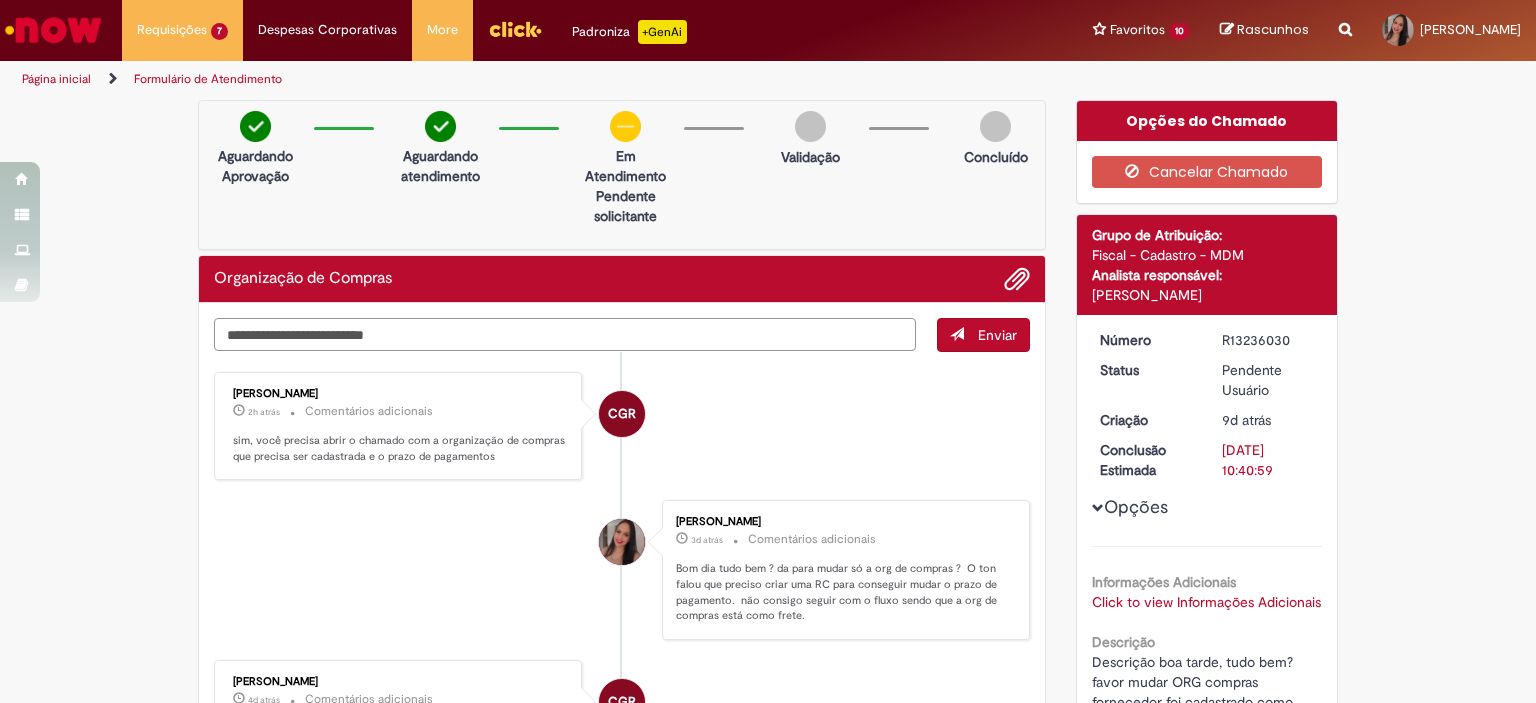 click at bounding box center (565, 335) 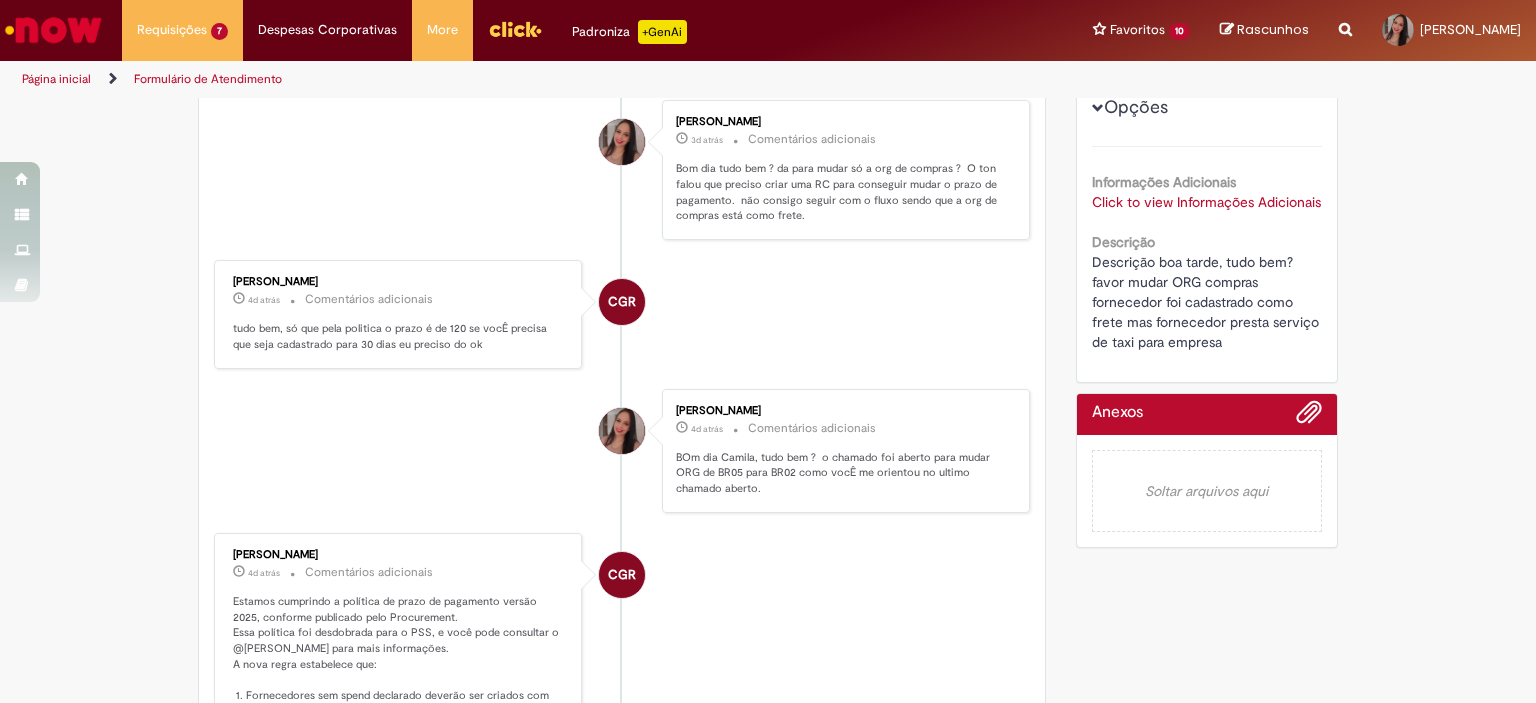scroll, scrollTop: 0, scrollLeft: 0, axis: both 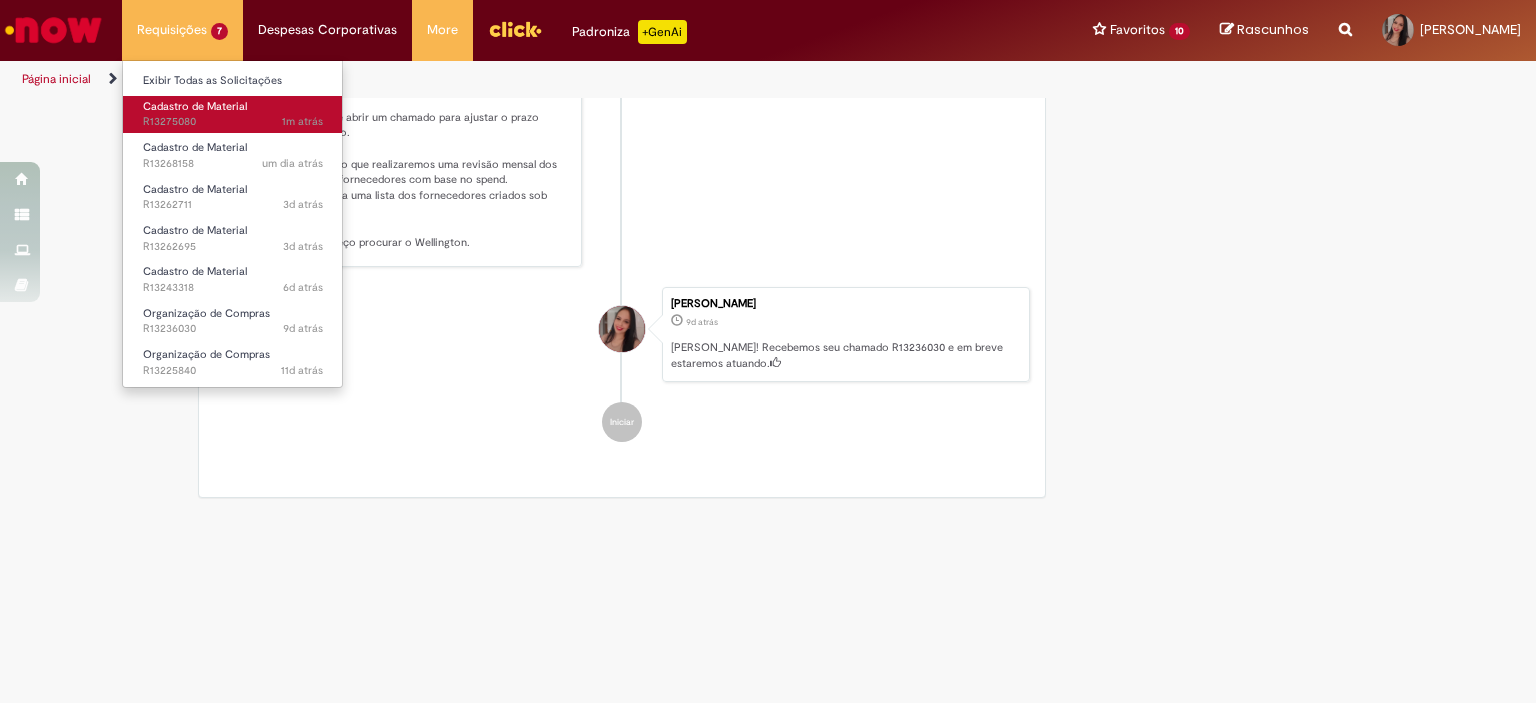 click on "1m atrás 1m atrás  R13275080" at bounding box center [233, 122] 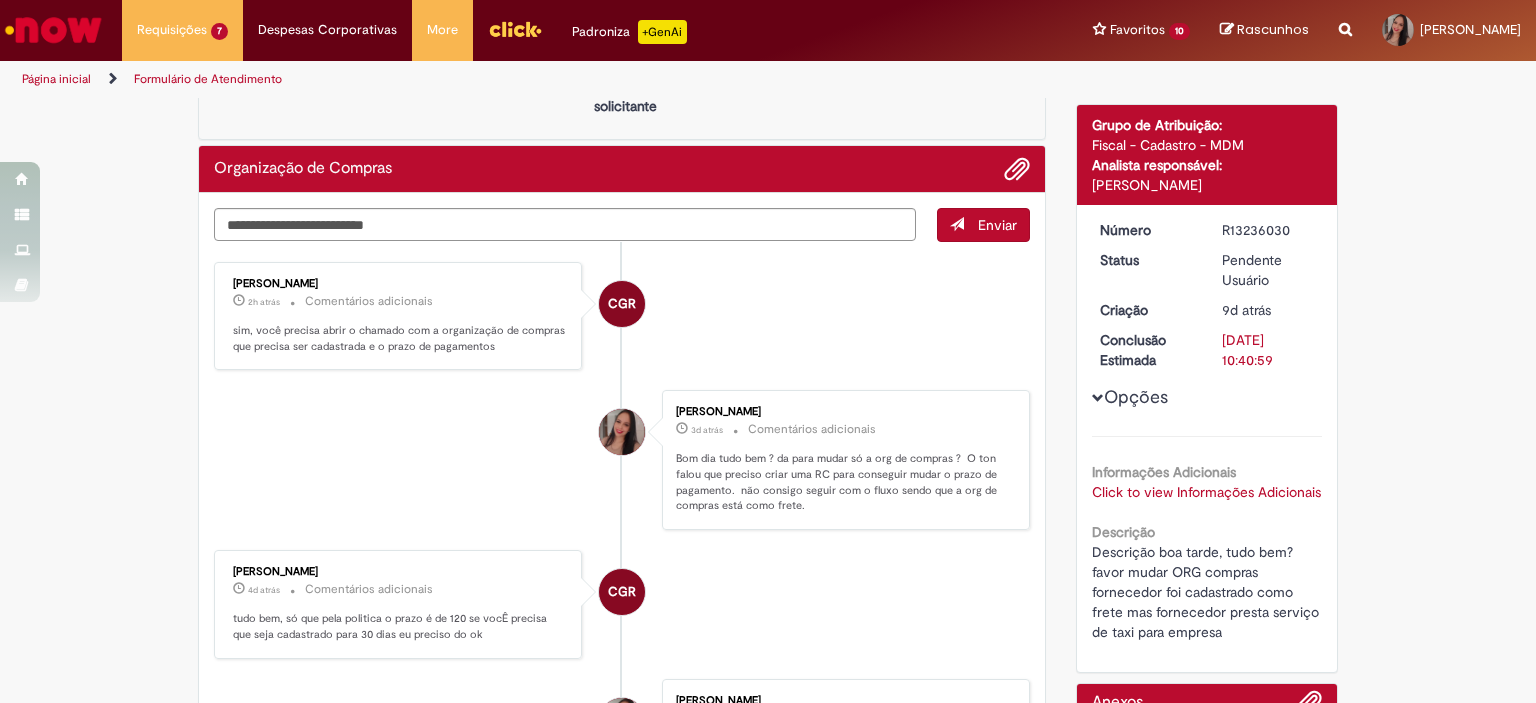 scroll, scrollTop: 0, scrollLeft: 0, axis: both 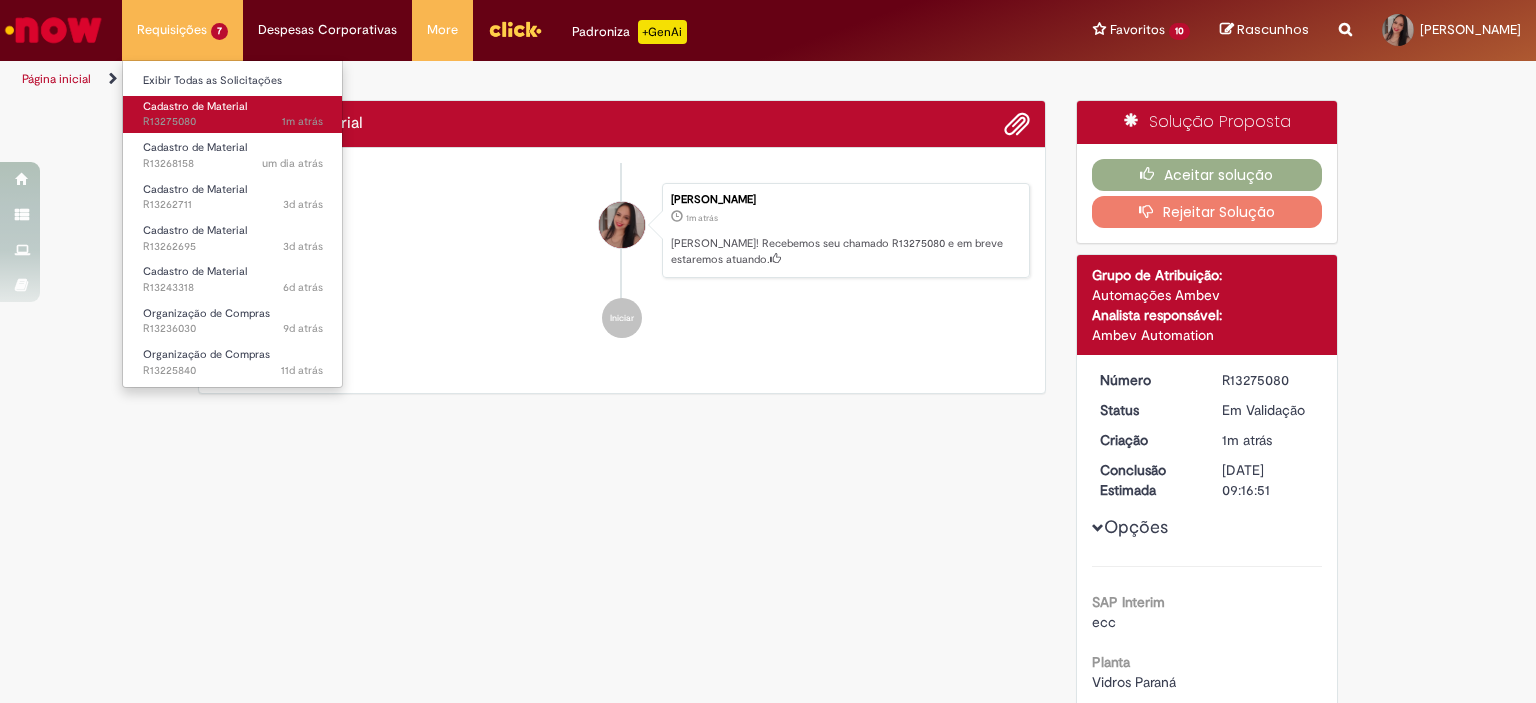 click on "1m atrás 1m atrás  R13275080" at bounding box center [233, 122] 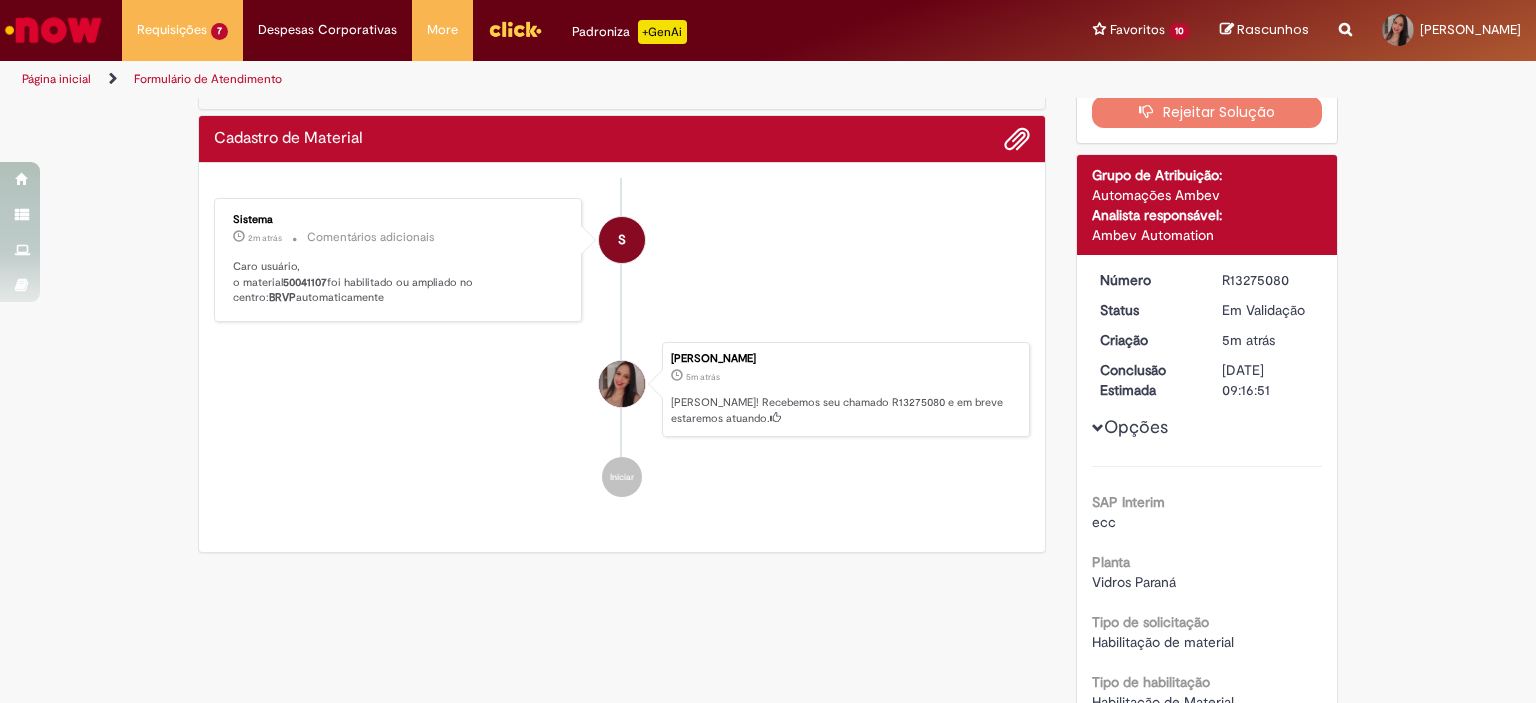 scroll, scrollTop: 0, scrollLeft: 0, axis: both 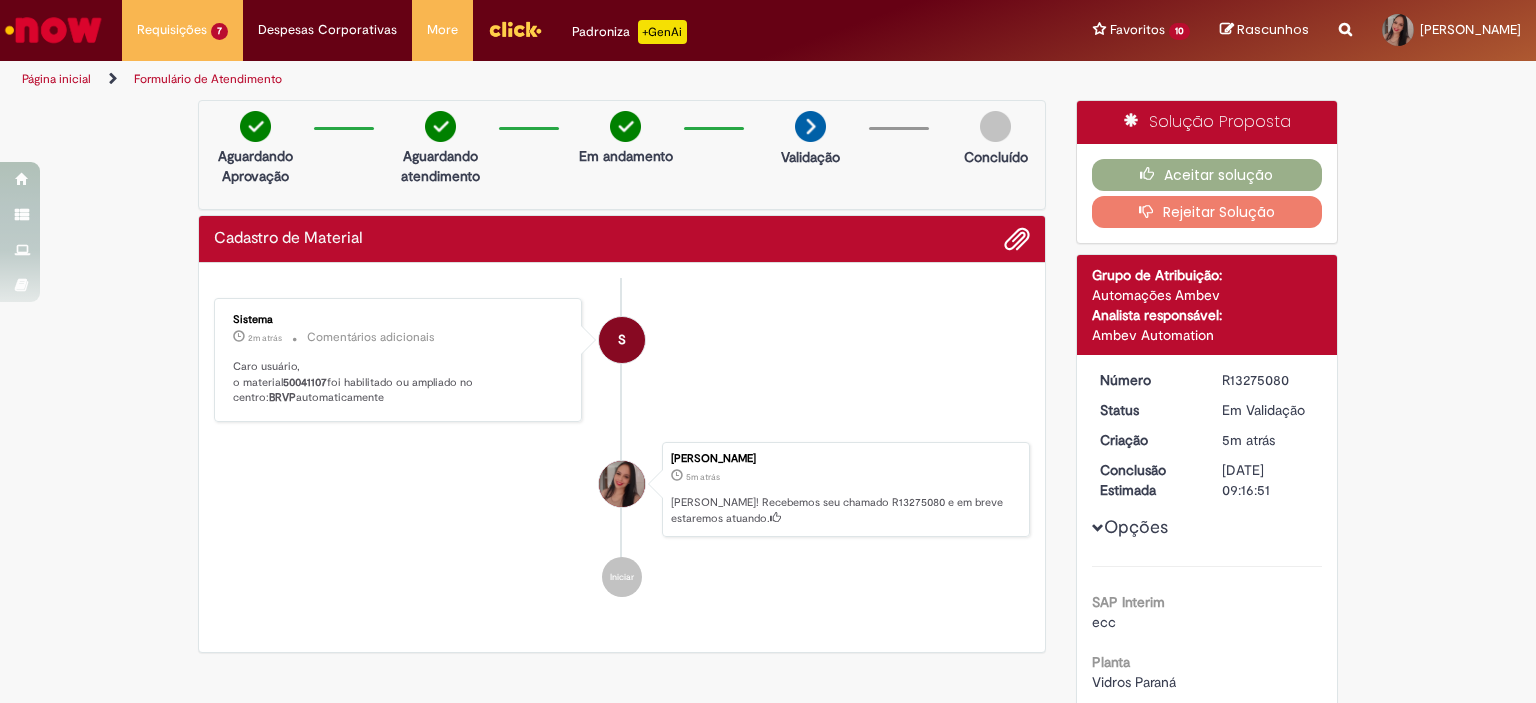 drag, startPoint x: 275, startPoint y: 379, endPoint x: 324, endPoint y: 383, distance: 49.162994 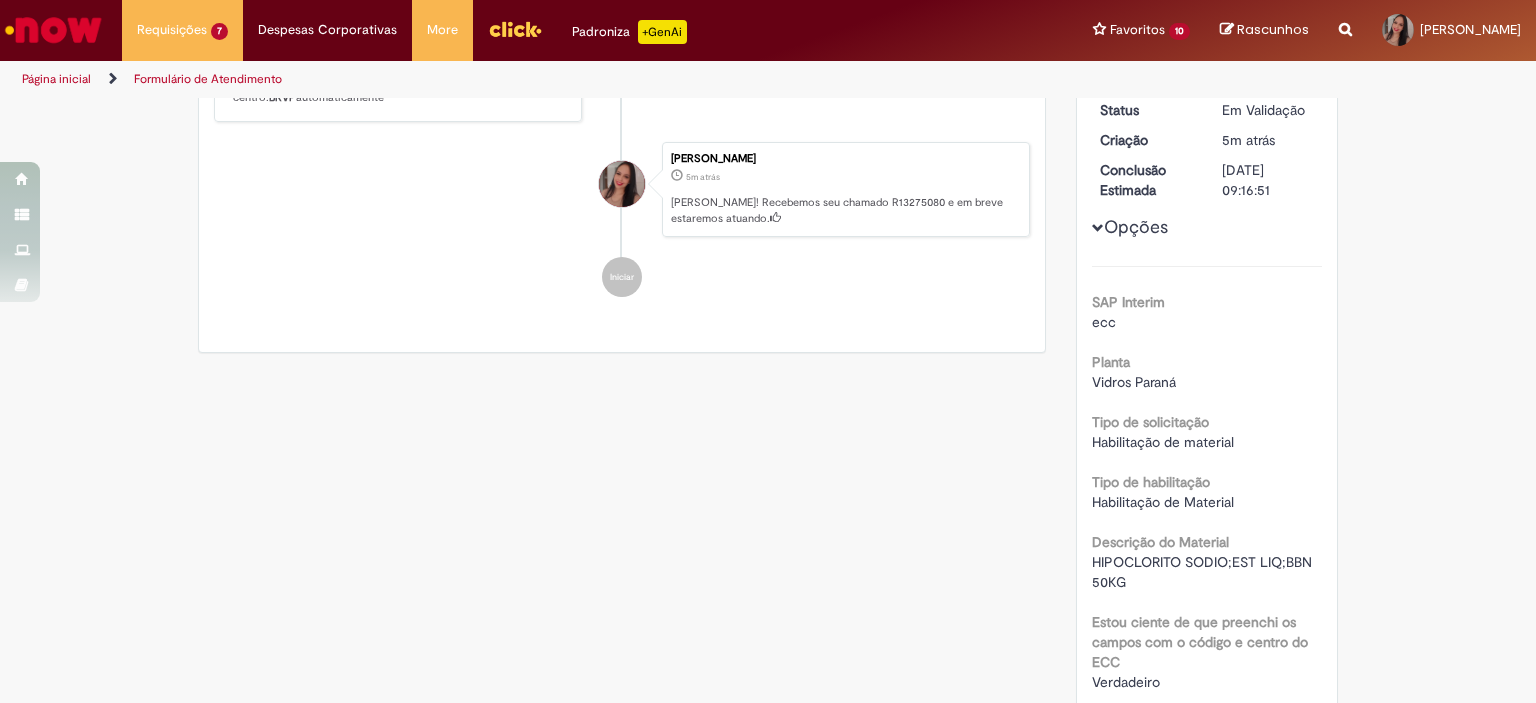 scroll, scrollTop: 700, scrollLeft: 0, axis: vertical 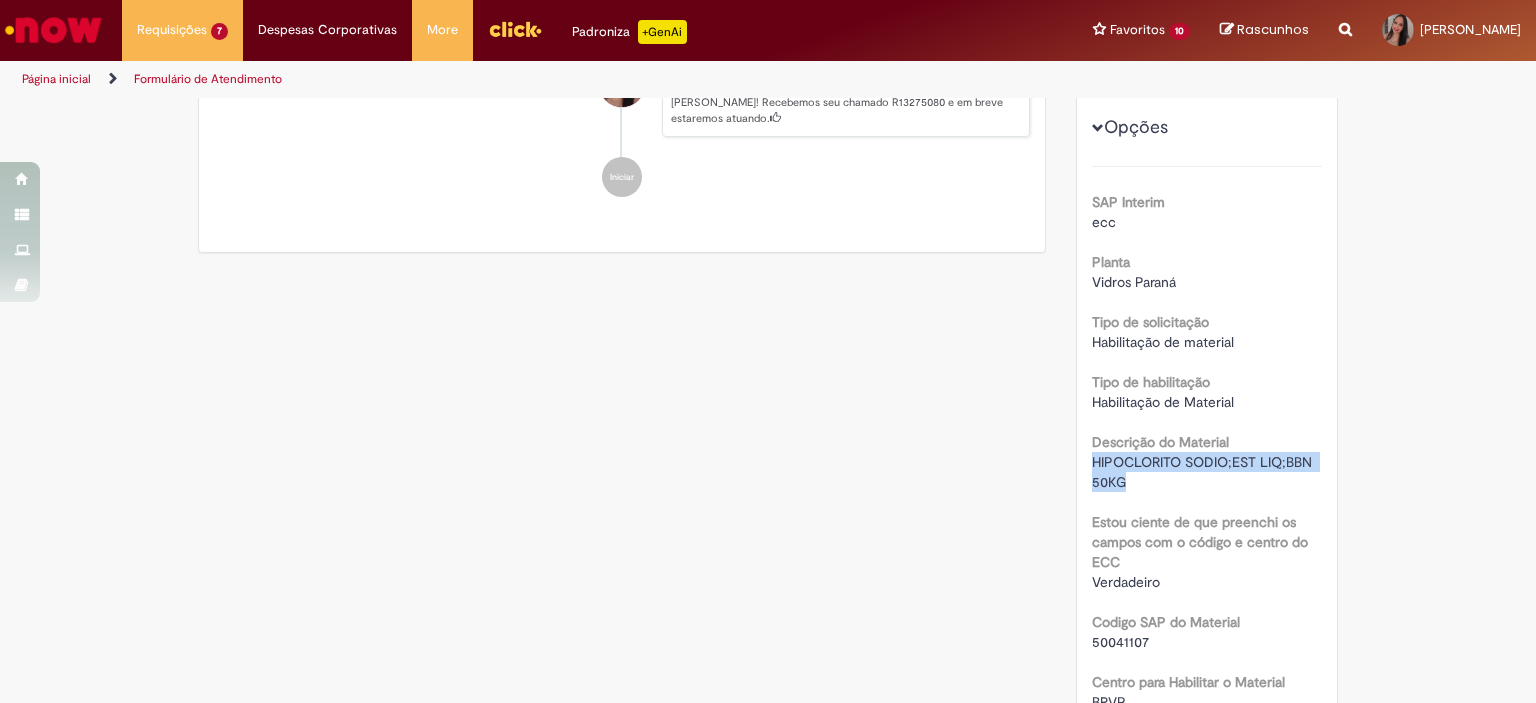 drag, startPoint x: 1124, startPoint y: 479, endPoint x: 1077, endPoint y: 457, distance: 51.894123 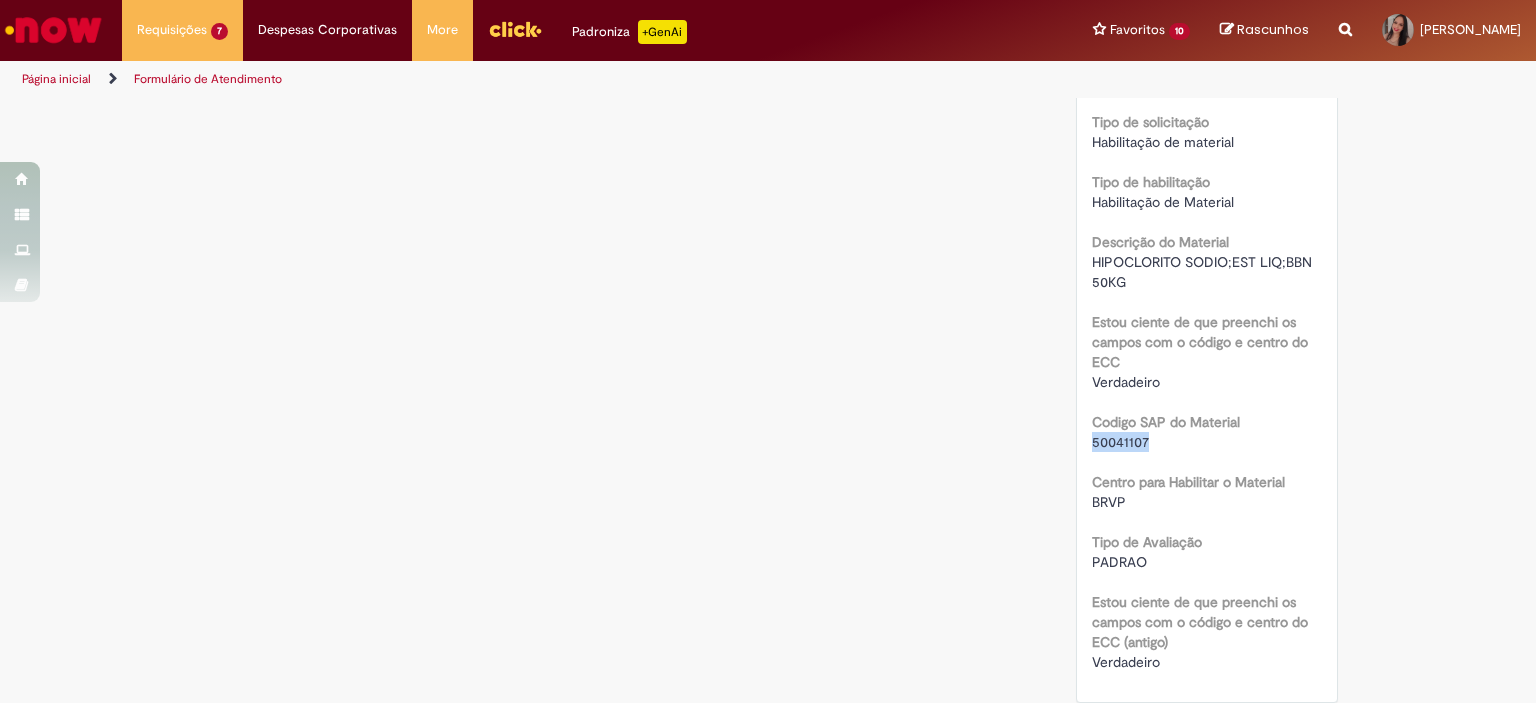 drag, startPoint x: 1144, startPoint y: 436, endPoint x: 1068, endPoint y: 436, distance: 76 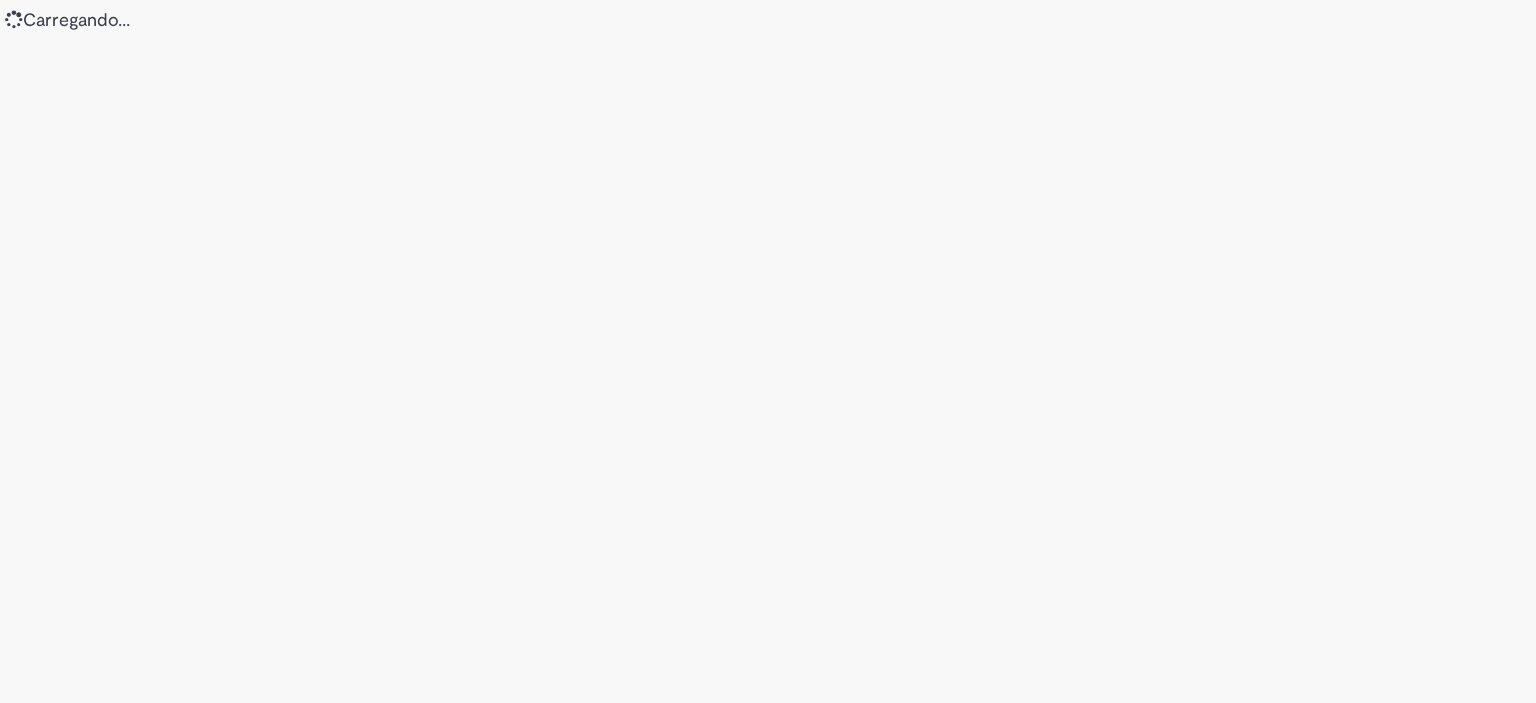 scroll, scrollTop: 0, scrollLeft: 0, axis: both 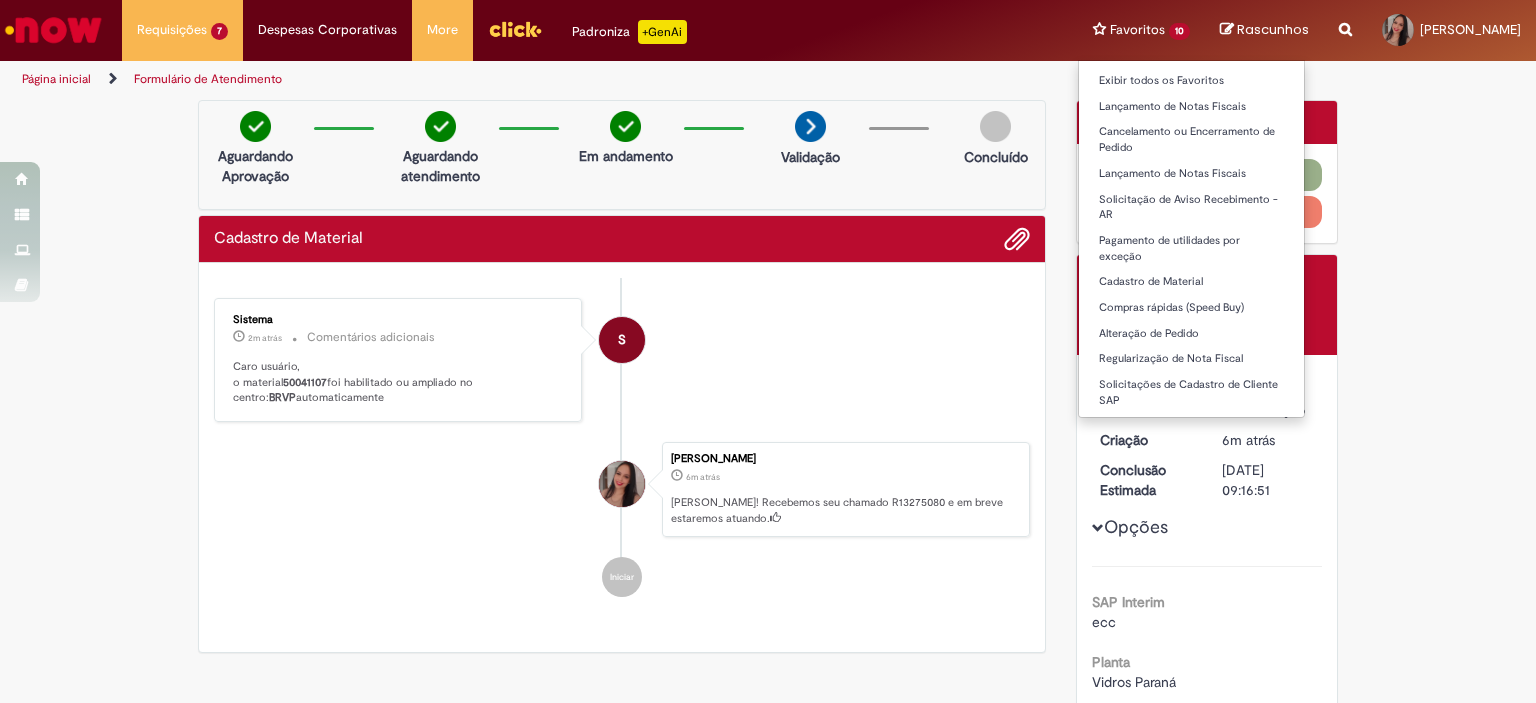 click on "Cadastro de Material" at bounding box center [1191, 280] 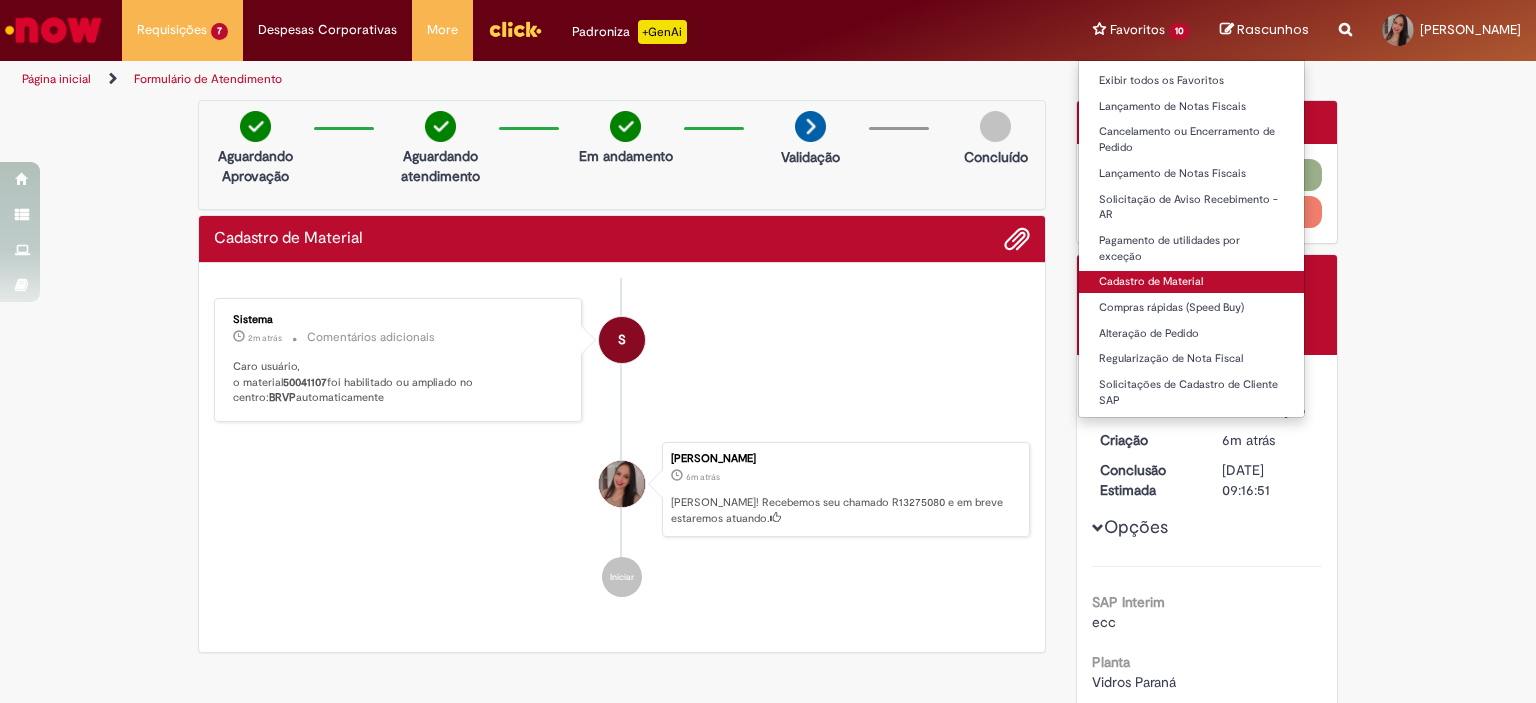 click on "Cadastro de Material" at bounding box center (1191, 282) 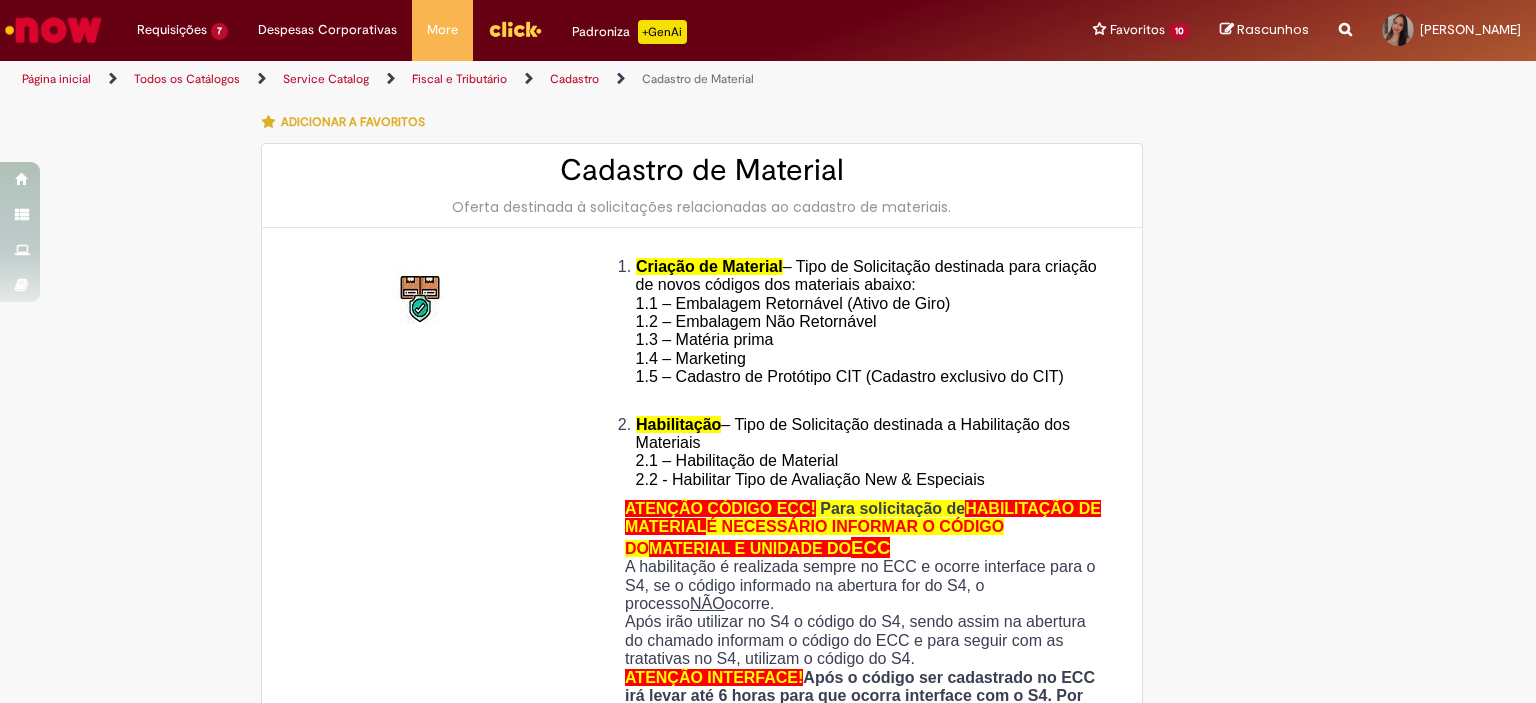 type on "********" 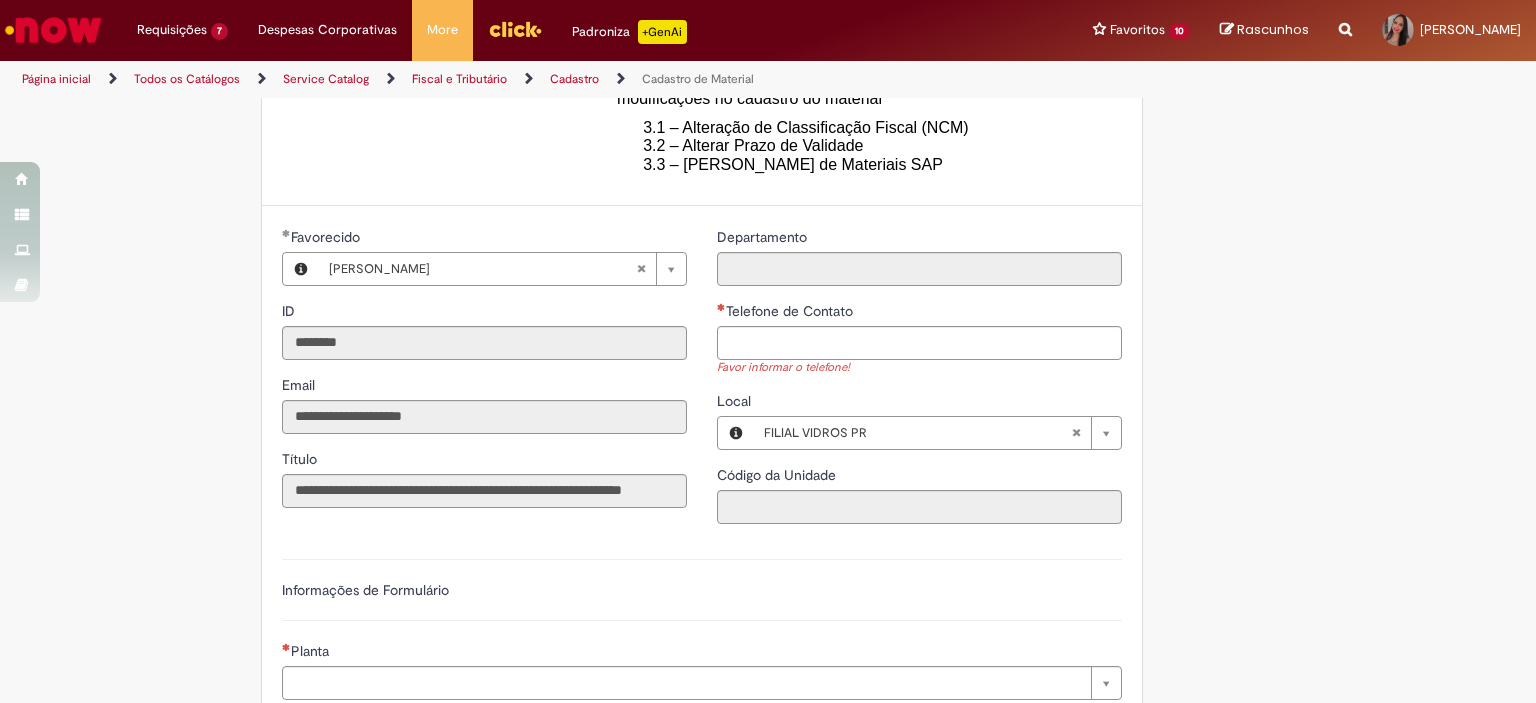 scroll, scrollTop: 800, scrollLeft: 0, axis: vertical 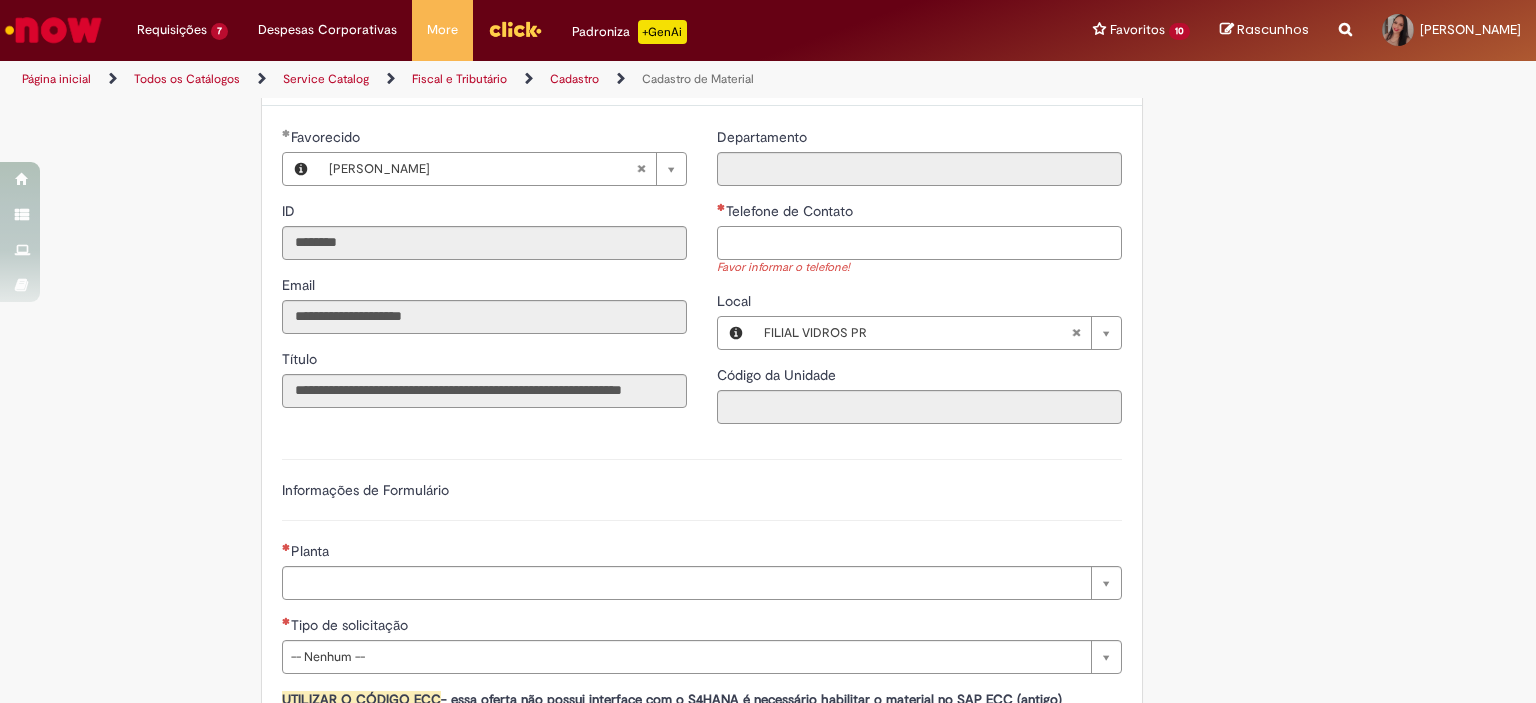 click on "Telefone de Contato" at bounding box center [919, 243] 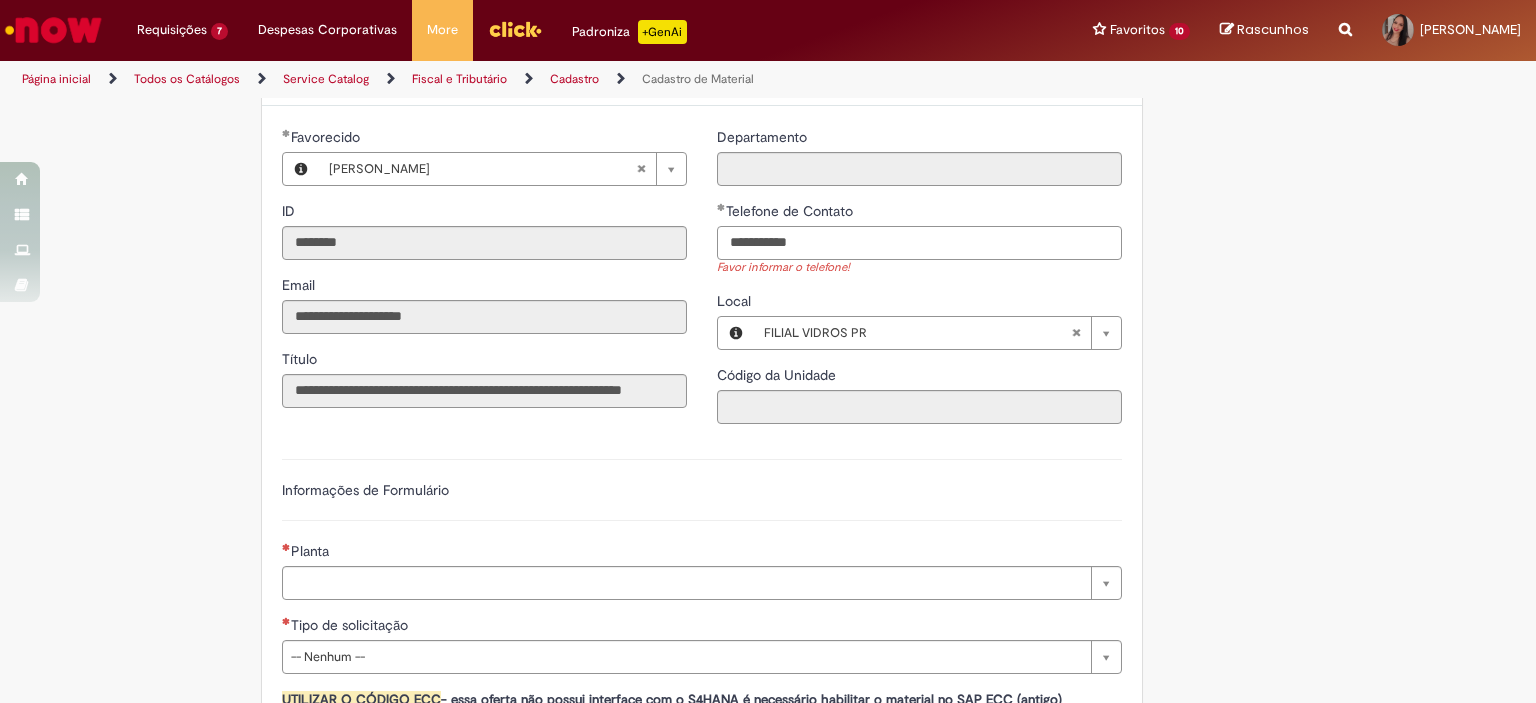 scroll, scrollTop: 1100, scrollLeft: 0, axis: vertical 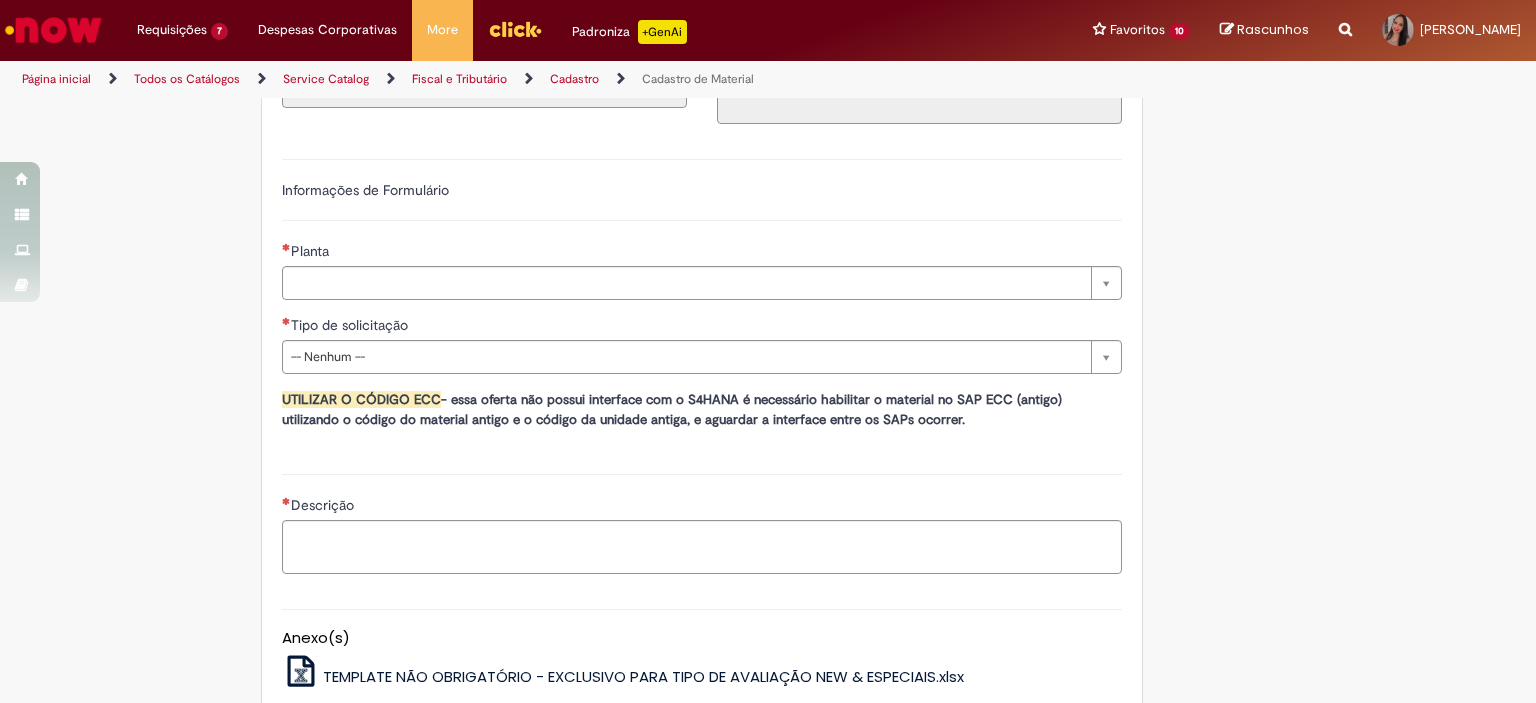 type on "**********" 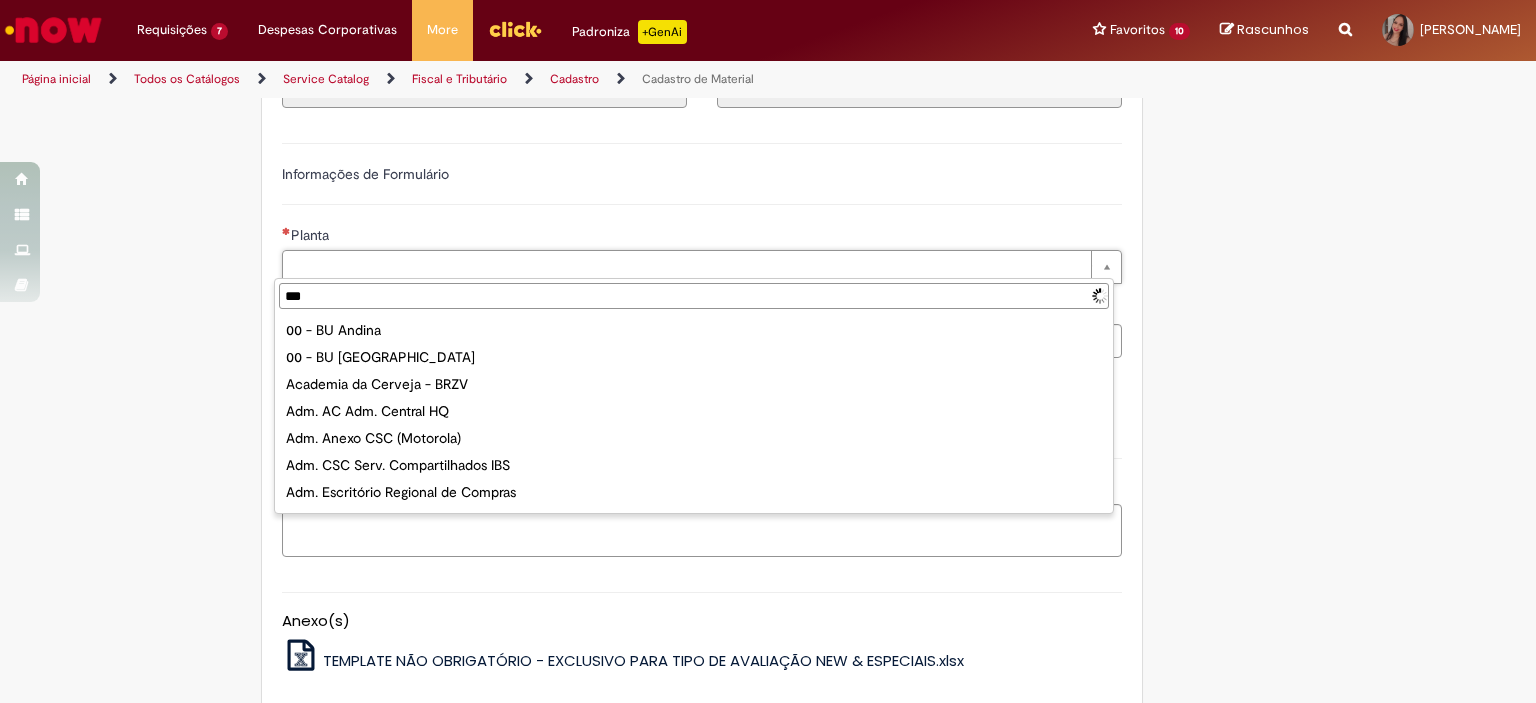 type on "****" 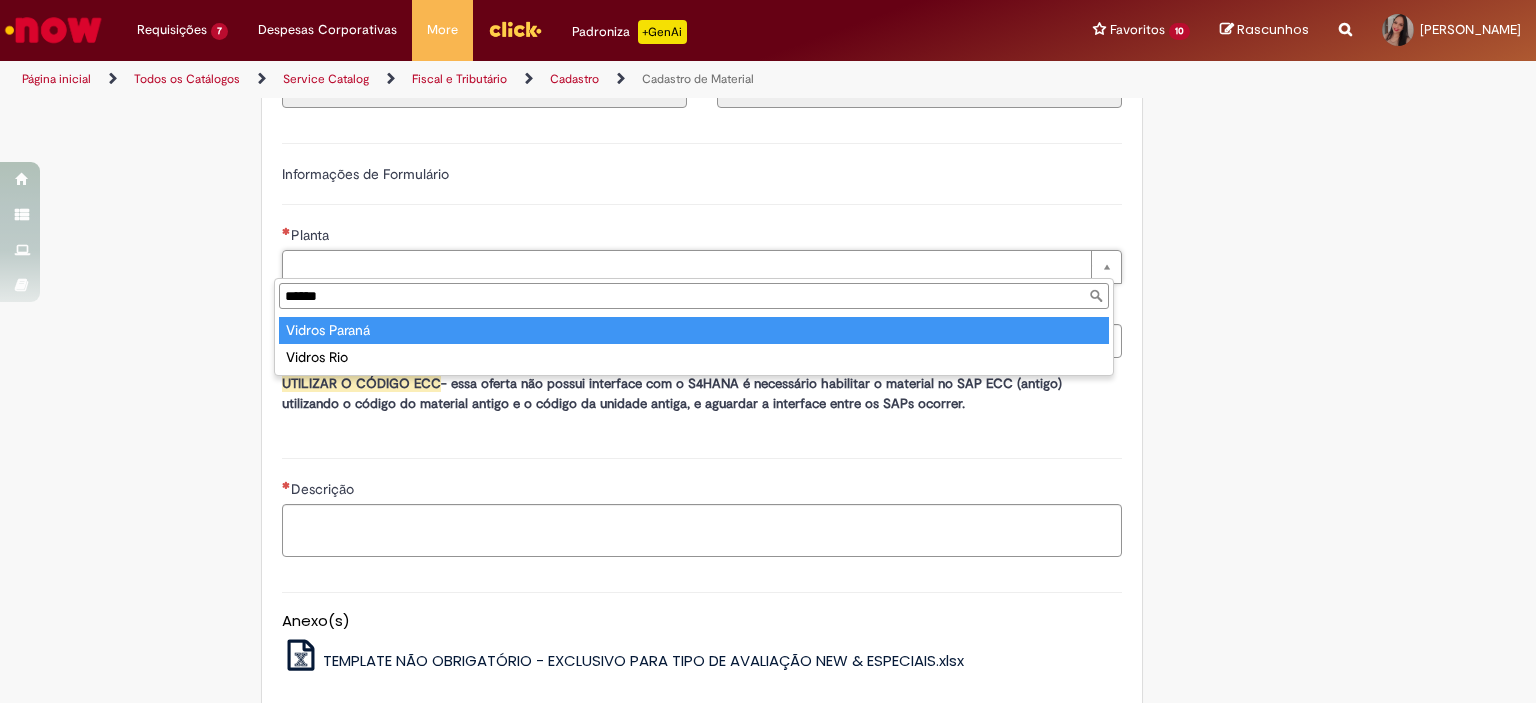 type on "******" 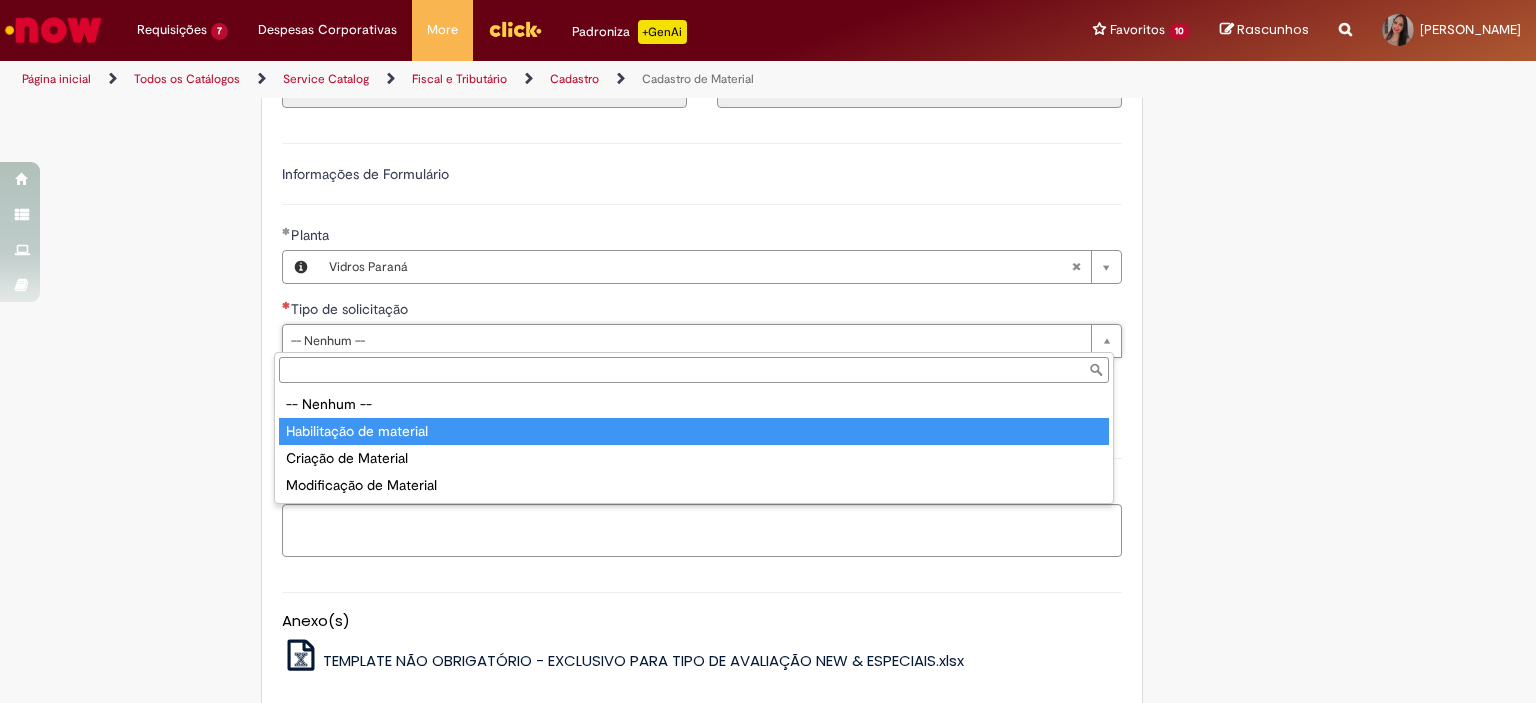 type on "**********" 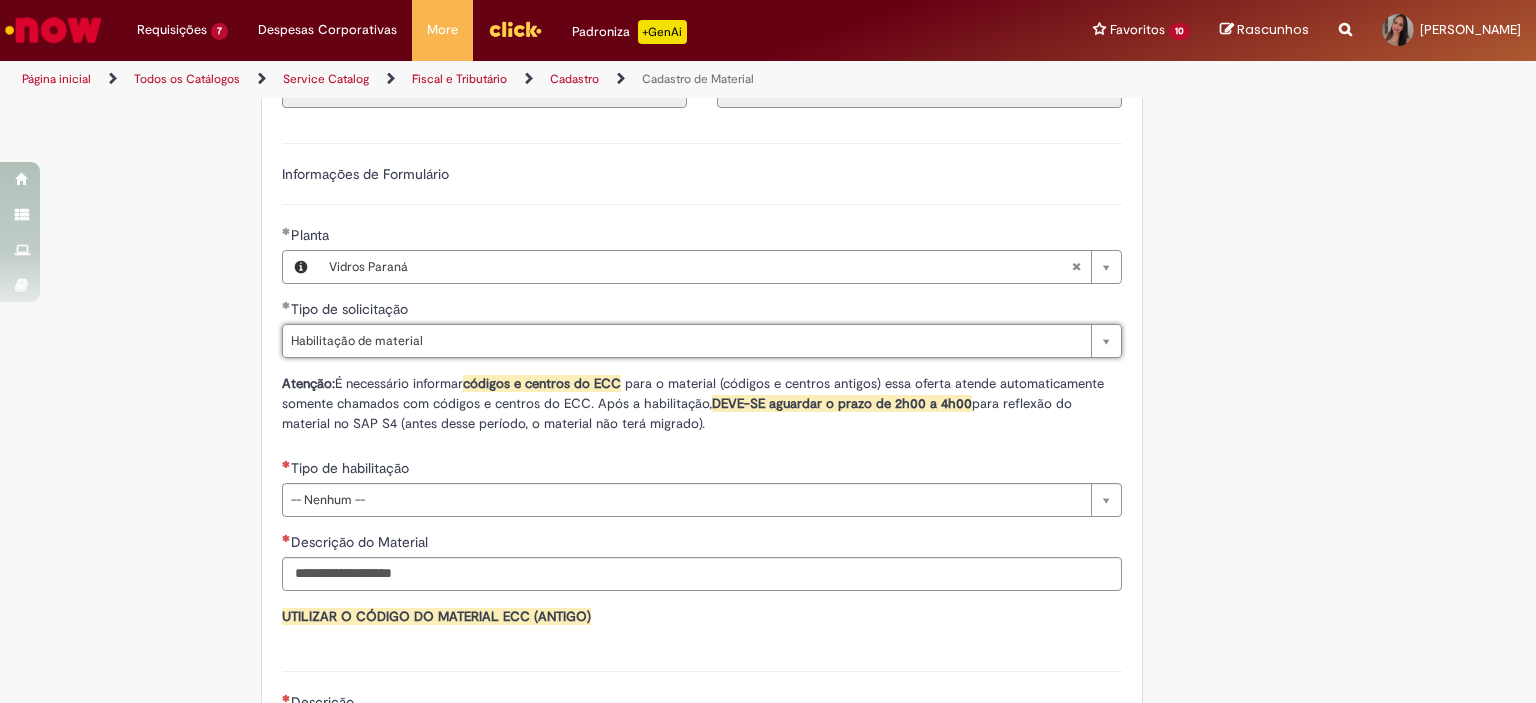 click on "Tire dúvidas com LupiAssist    +GenAI
Oi! Eu sou LupiAssist, uma Inteligência Artificial Generativa em constante aprendizado   Meu conteúdo é monitorado para trazer uma melhor experiência
Dúvidas comuns:
Só mais um instante, estou consultando nossas bases de conhecimento  e escrevendo a melhor resposta pra você!
Title
Lorem ipsum dolor sit amet    Fazer uma nova pergunta
Gerei esta resposta utilizando IA Generativa em conjunto com os nossos padrões. Em caso de divergência, os documentos oficiais prevalecerão.
Saiba mais em:
Ou ligue para:
E aí, te ajudei?
Sim, obrigado!" at bounding box center [768, 52] 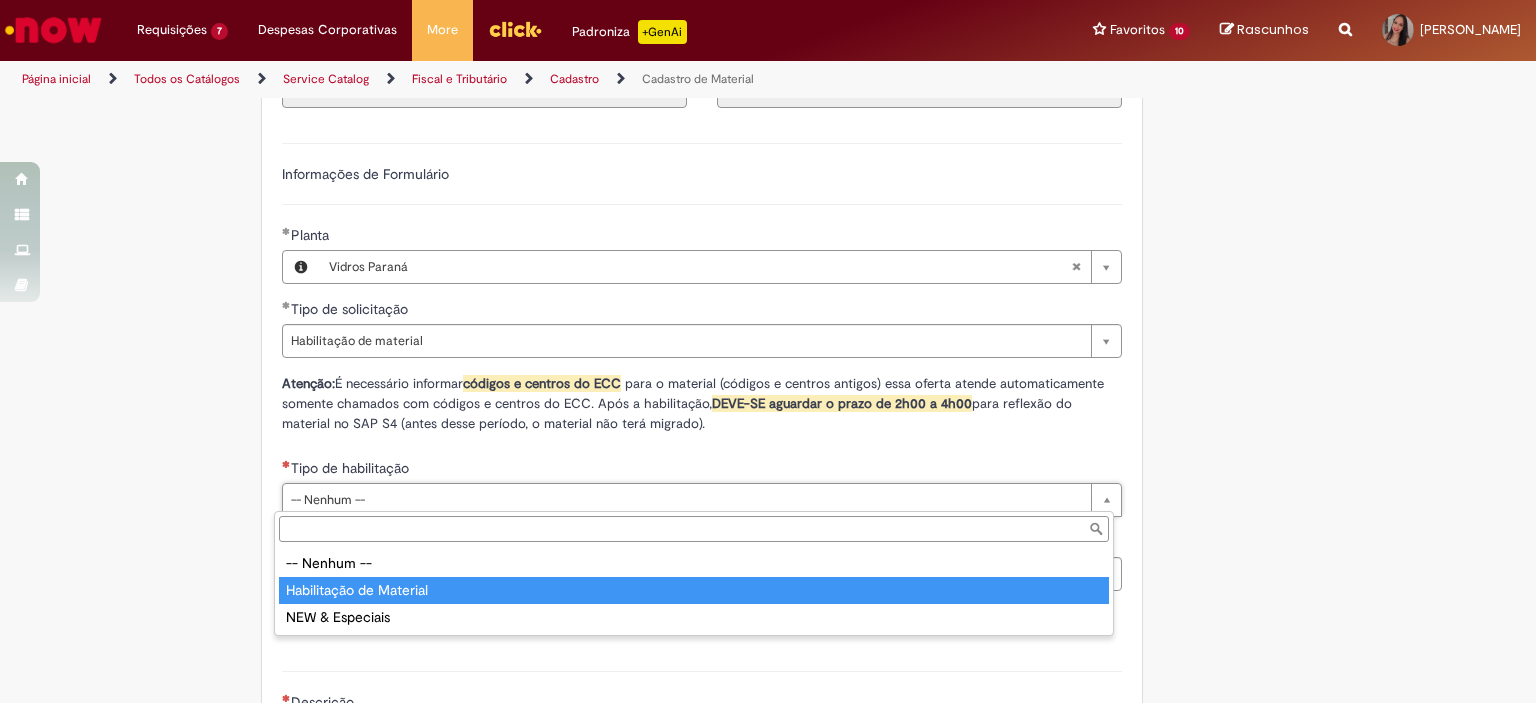 type on "**********" 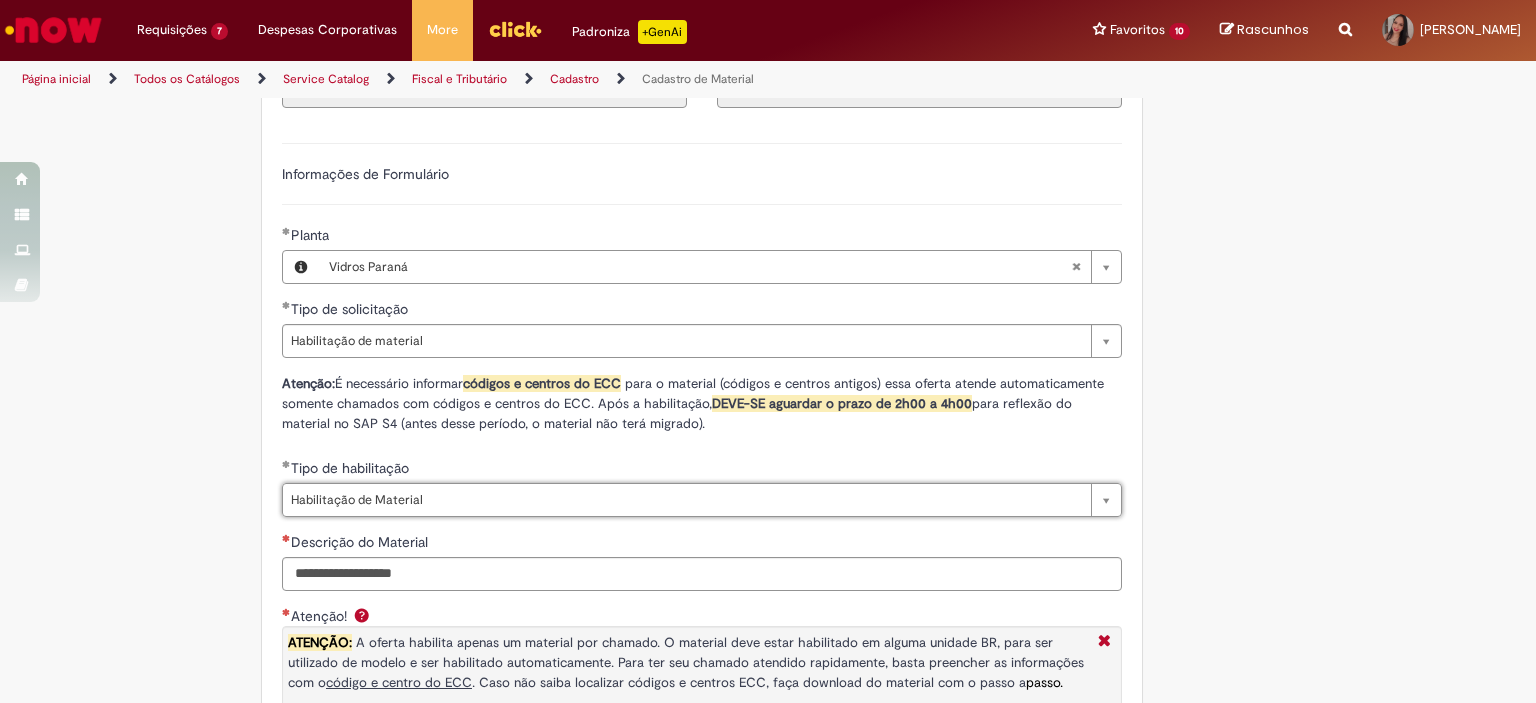click on "Tire dúvidas com LupiAssist    +GenAI
Oi! Eu sou LupiAssist, uma Inteligência Artificial Generativa em constante aprendizado   Meu conteúdo é monitorado para trazer uma melhor experiência
Dúvidas comuns:
Só mais um instante, estou consultando nossas bases de conhecimento  e escrevendo a melhor resposta pra você!
Title
Lorem ipsum dolor sit amet    Fazer uma nova pergunta
Gerei esta resposta utilizando IA Generativa em conjunto com os nossos padrões. Em caso de divergência, os documentos oficiais prevalecerão.
Saiba mais em:
Ou ligue para:
E aí, te ajudei?
Sim, obrigado!" at bounding box center [768, 324] 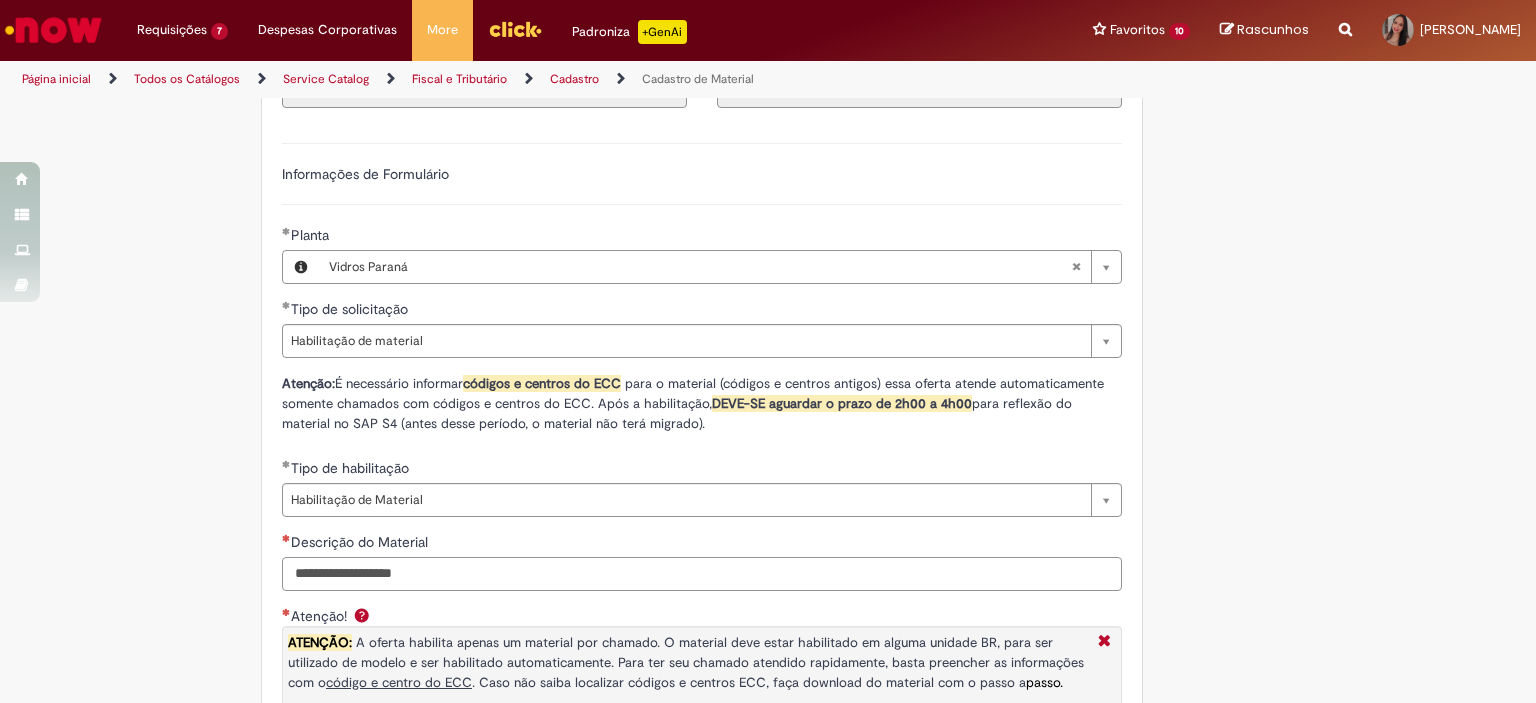 click on "Descrição do Material" at bounding box center [702, 574] 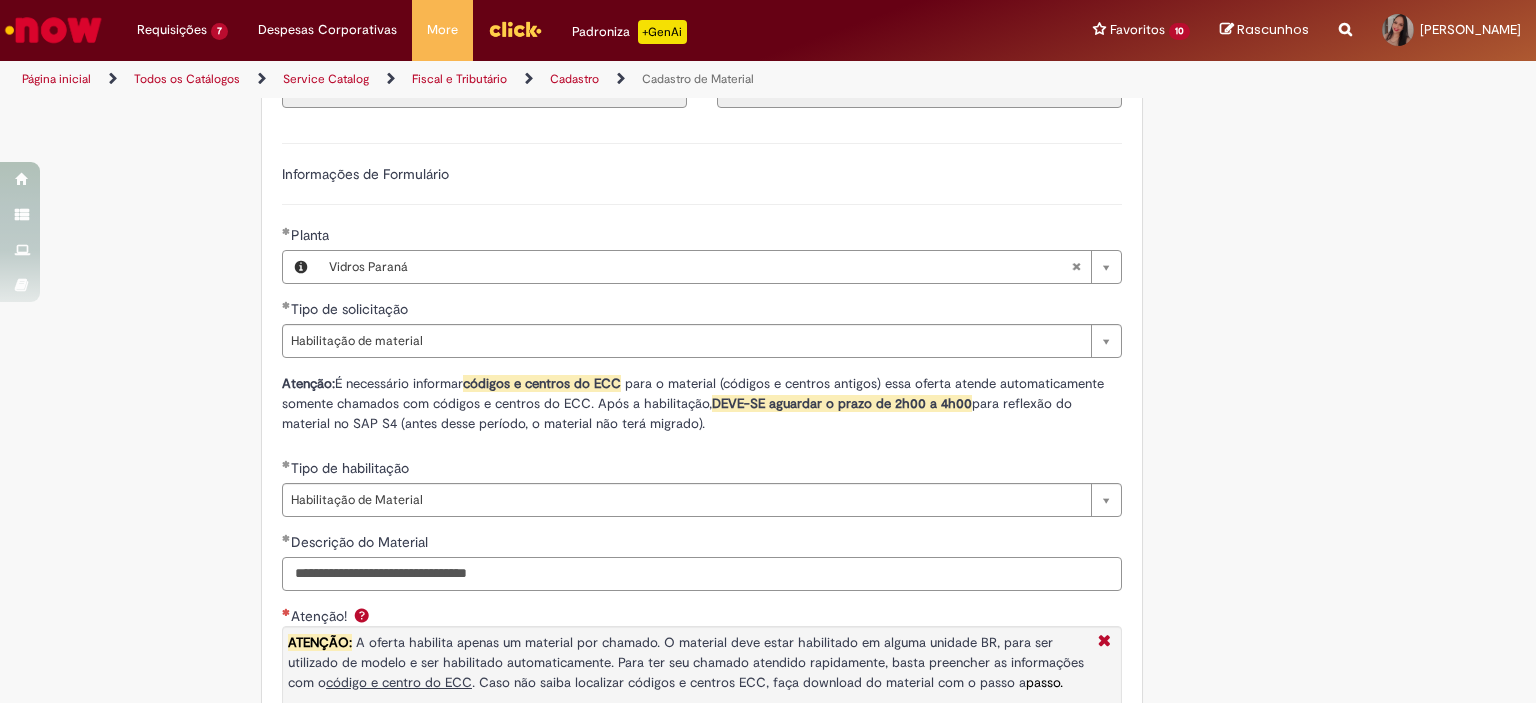 scroll, scrollTop: 1300, scrollLeft: 0, axis: vertical 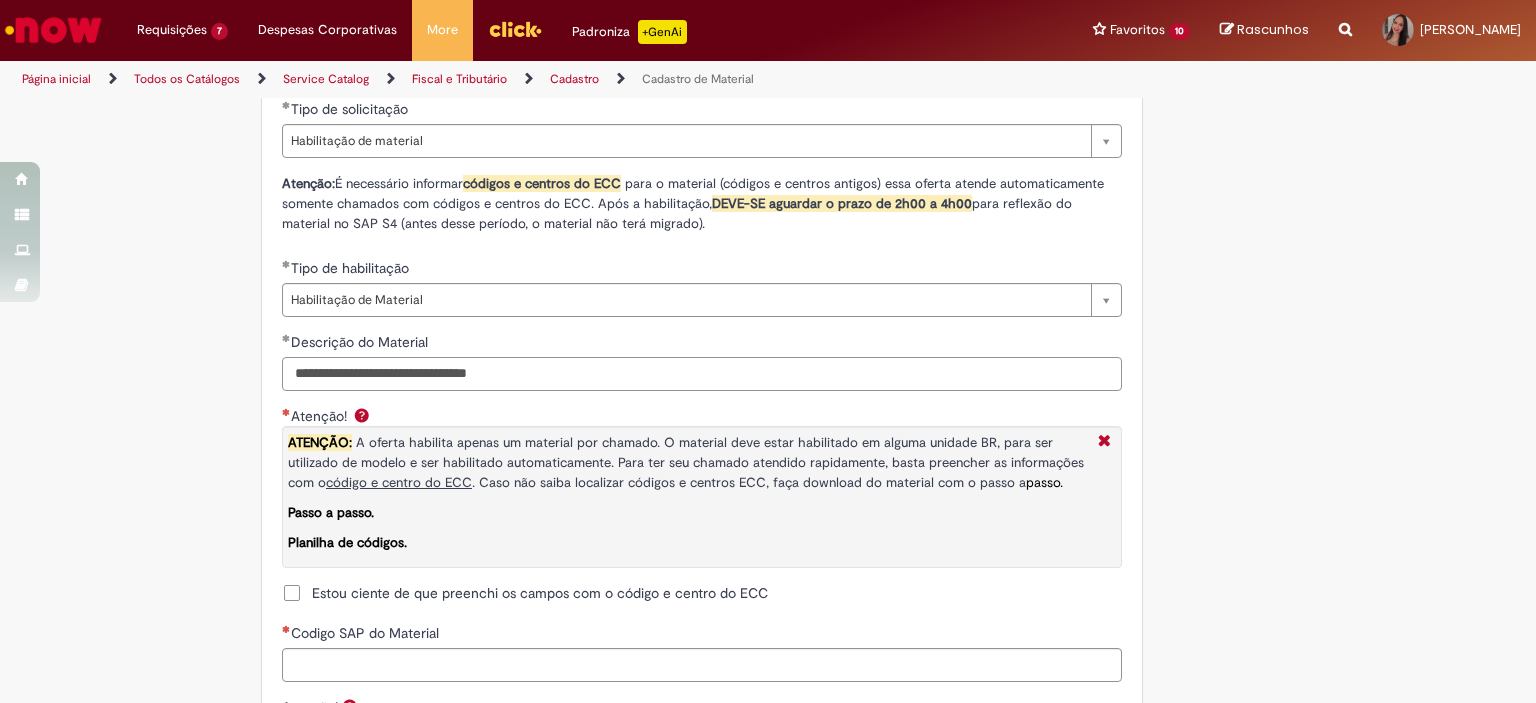 type on "**********" 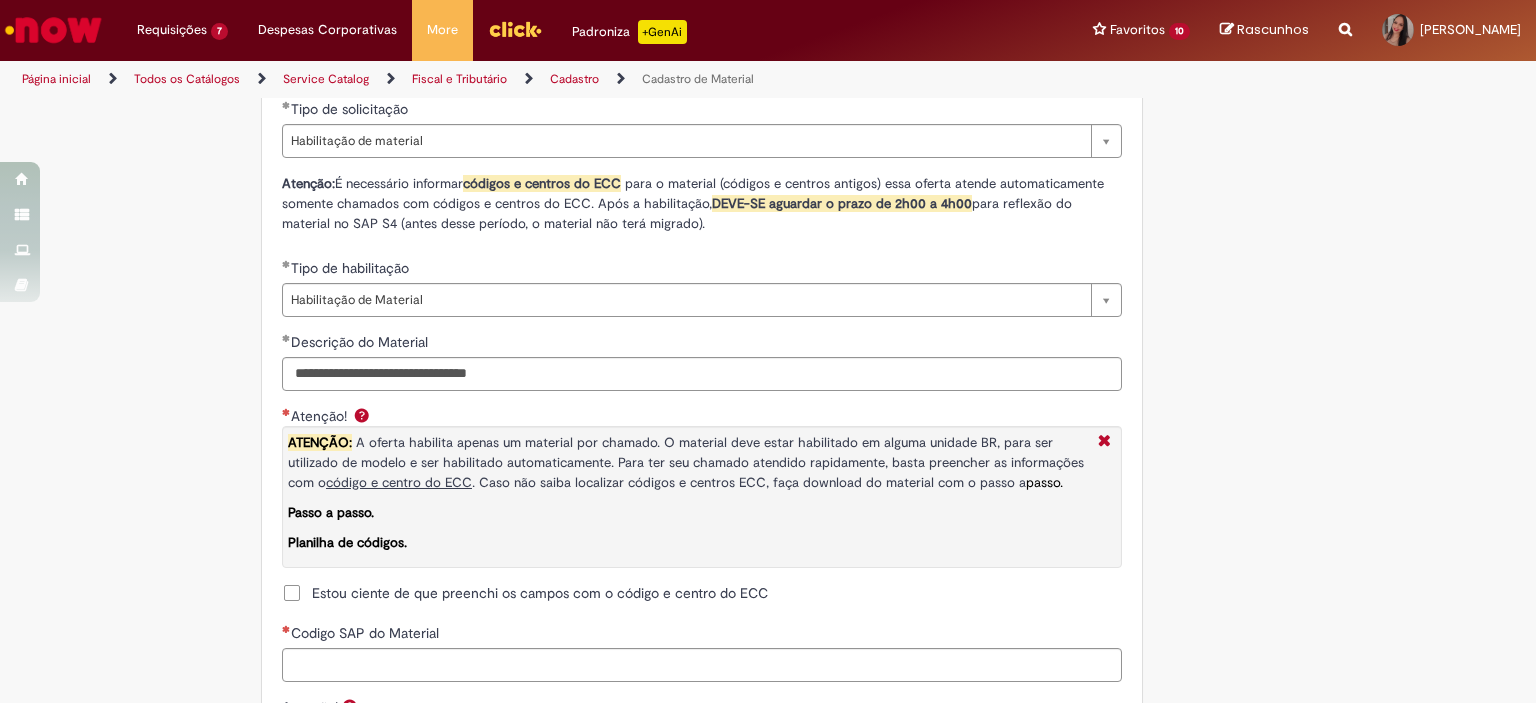 click on "Estou ciente de que preenchi os campos com o código e centro do ECC" at bounding box center (540, 593) 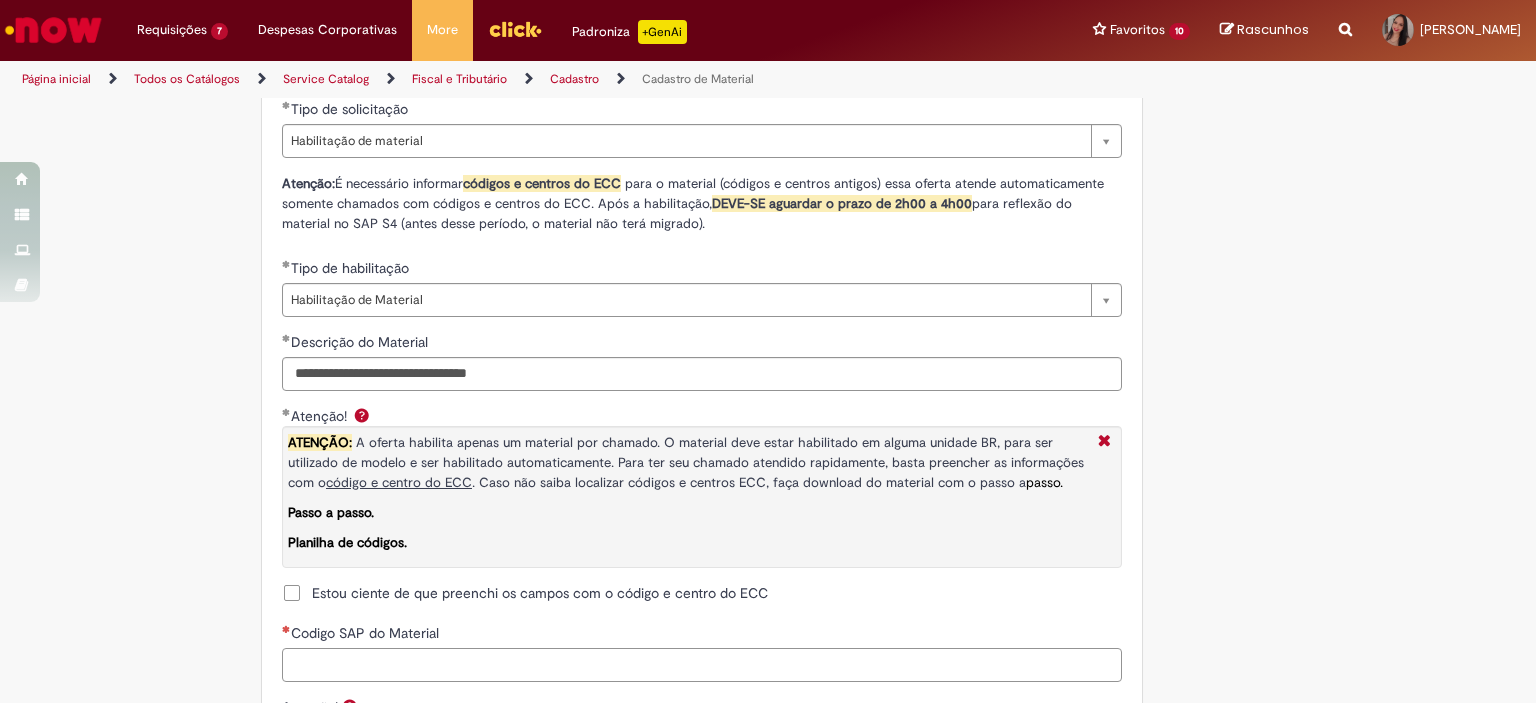 click on "Codigo SAP do Material" at bounding box center (702, 665) 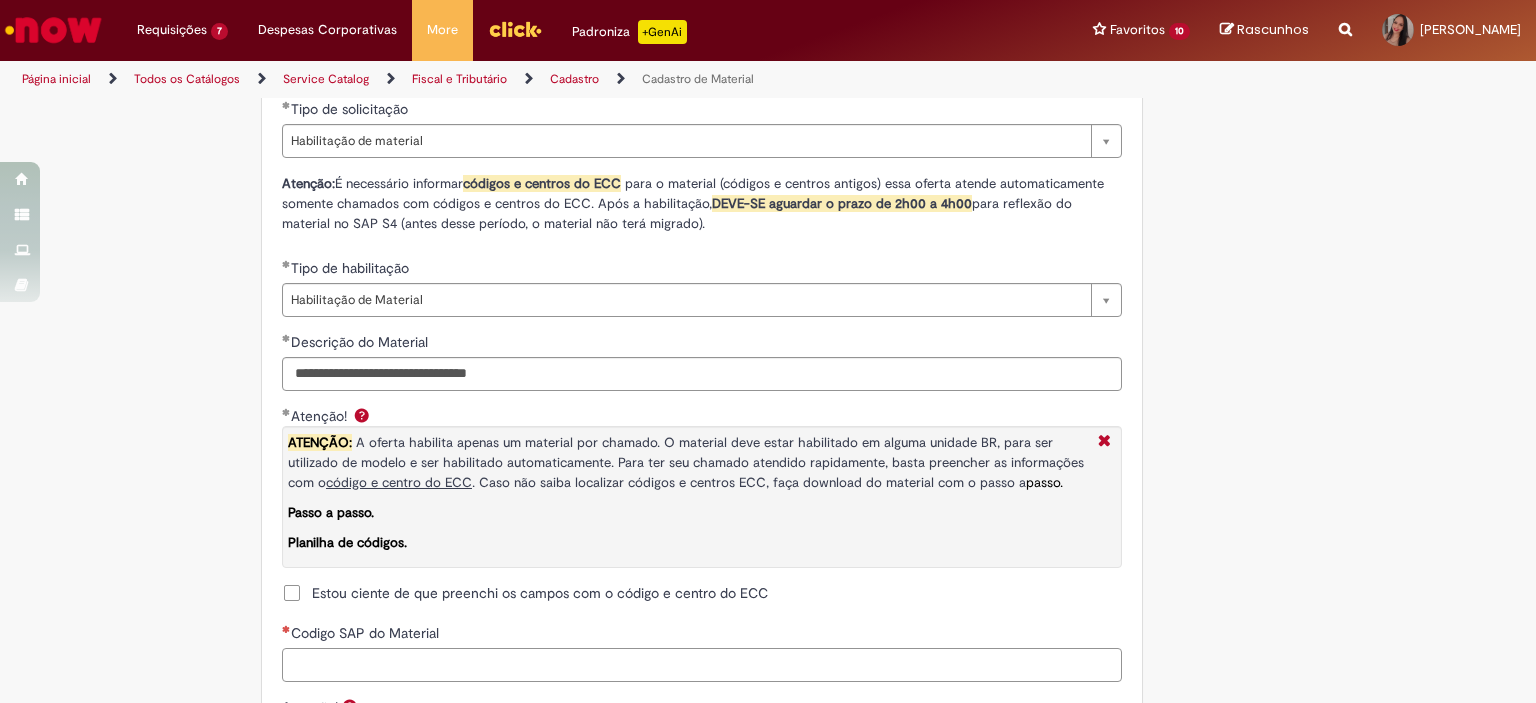 scroll, scrollTop: 1600, scrollLeft: 0, axis: vertical 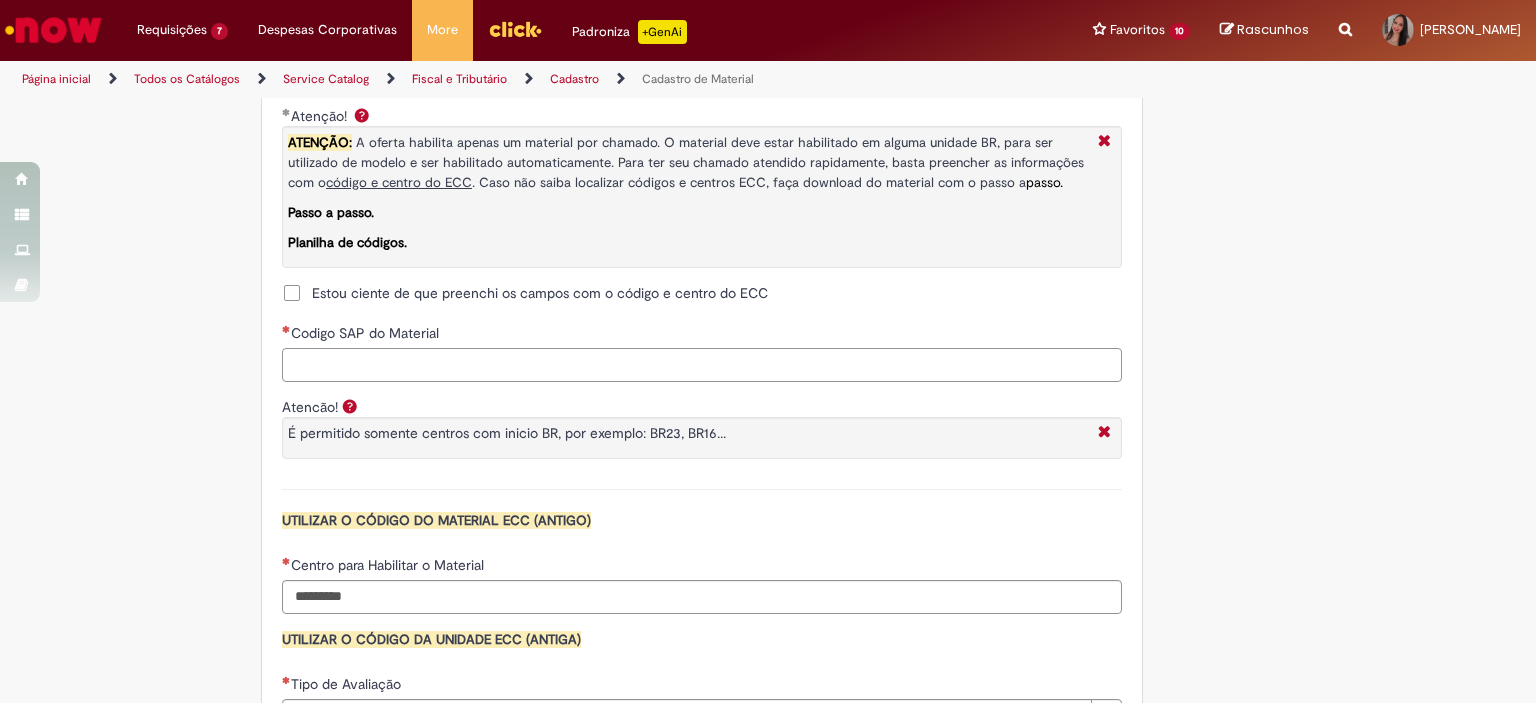 paste on "********" 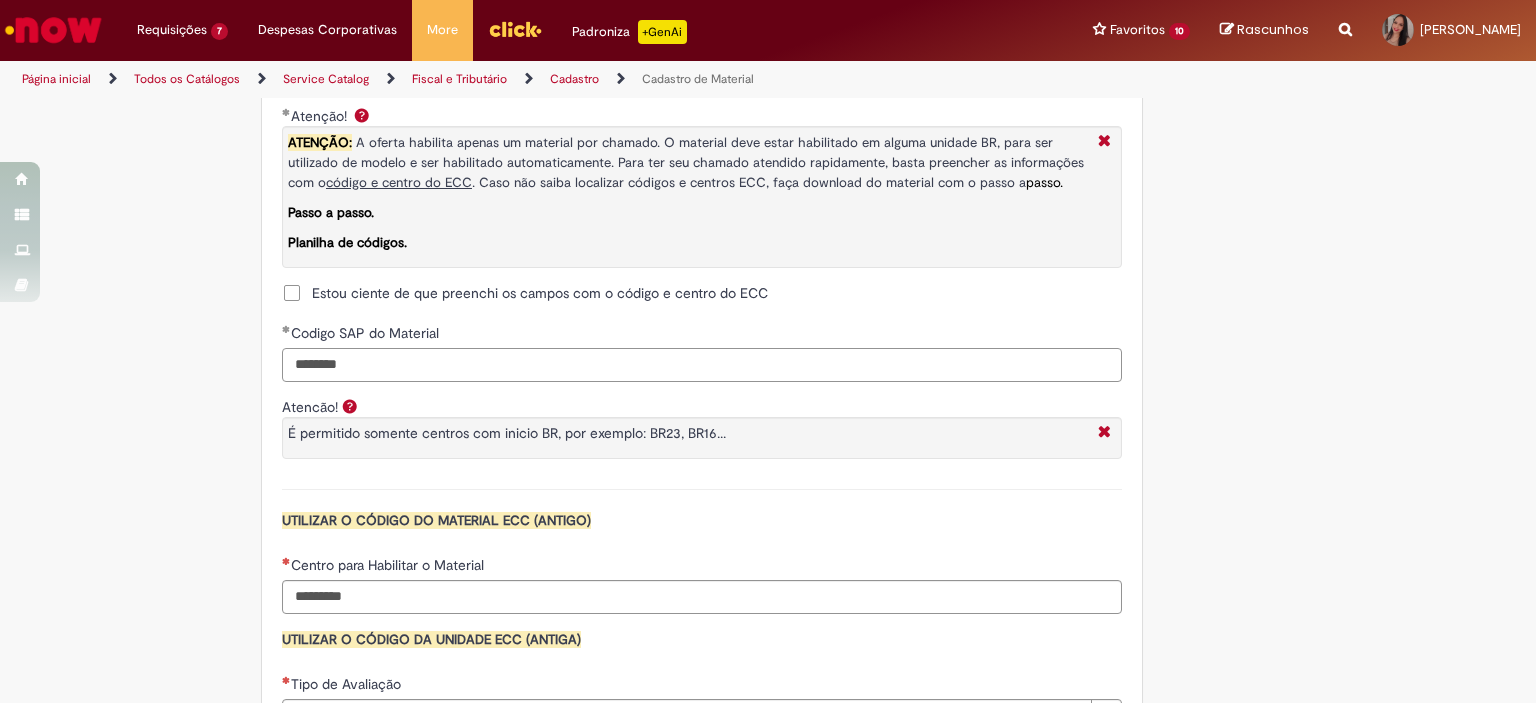 type on "********" 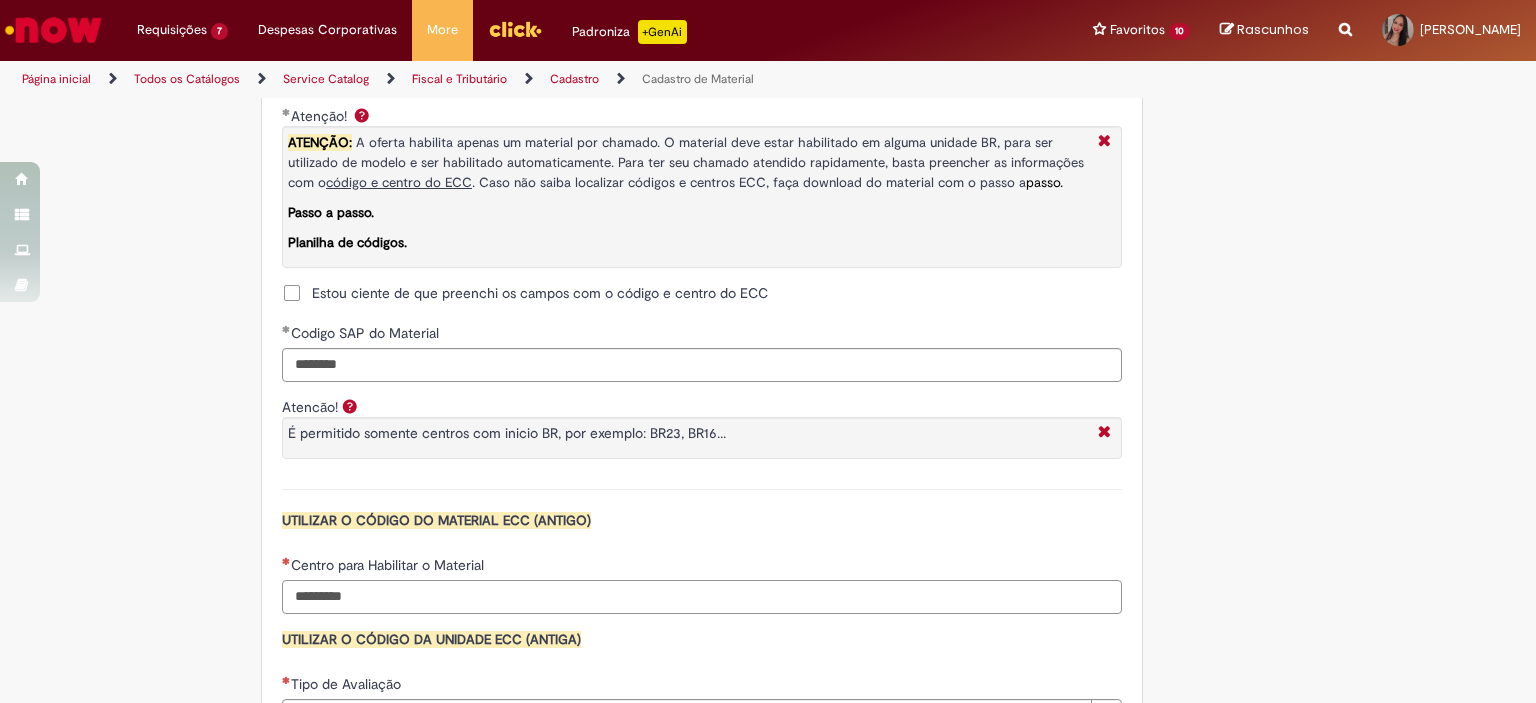 click on "Centro para Habilitar o Material" at bounding box center [702, 597] 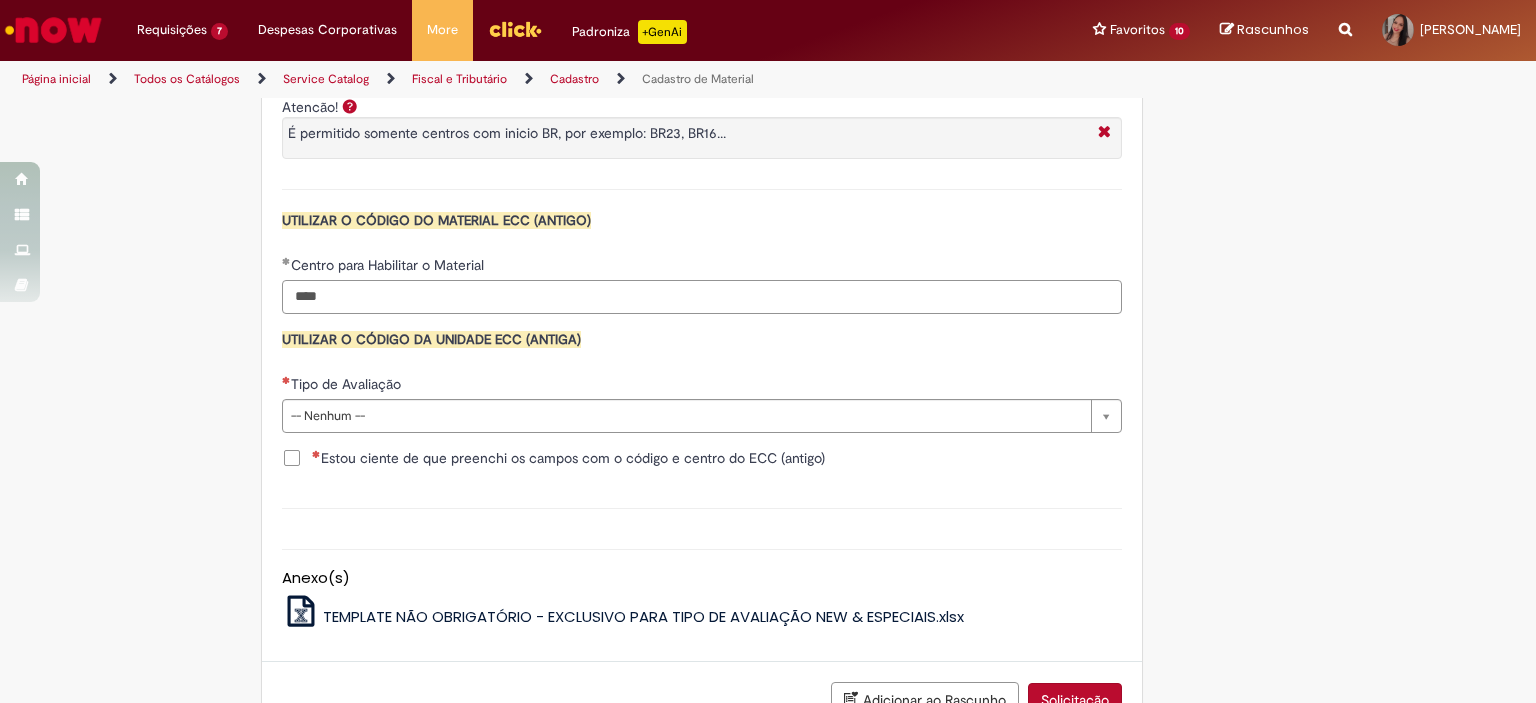 scroll, scrollTop: 2000, scrollLeft: 0, axis: vertical 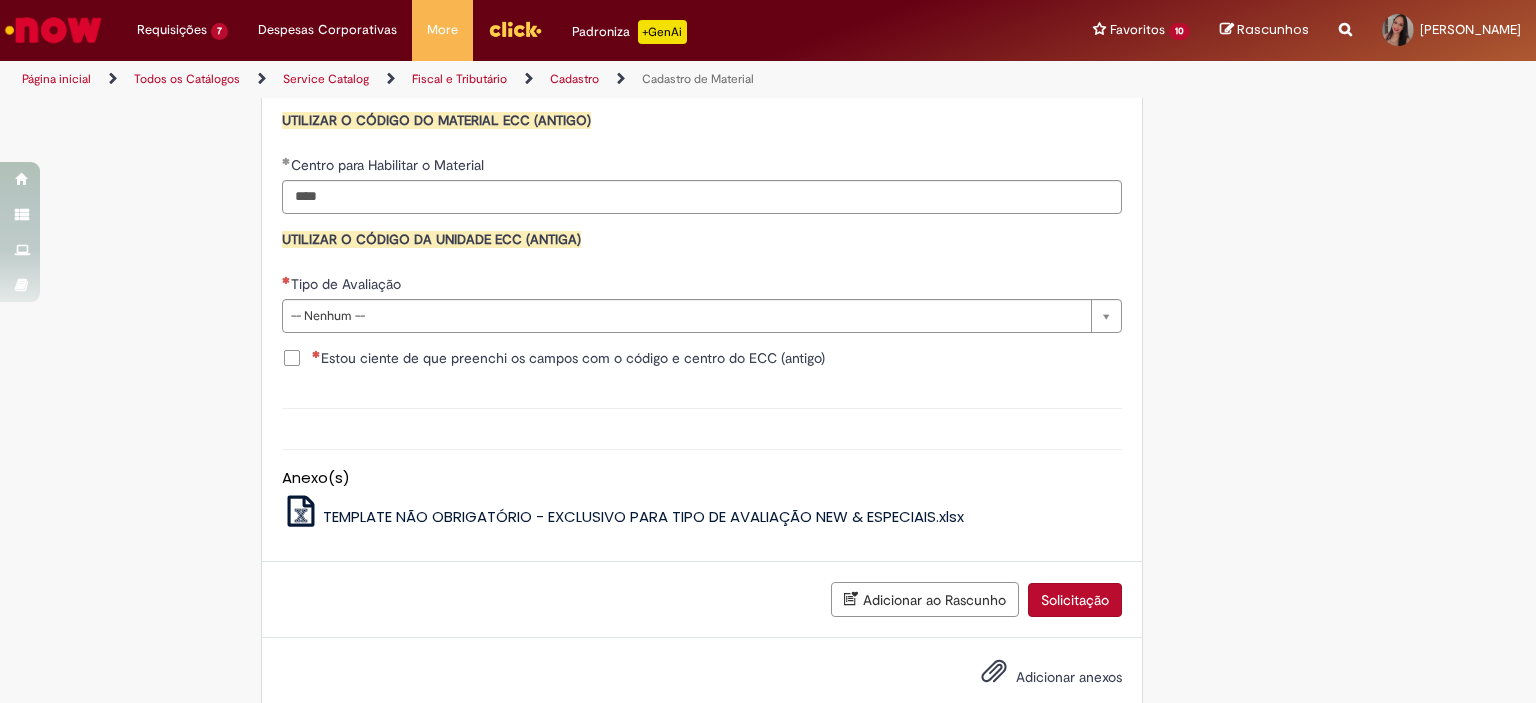 type on "****" 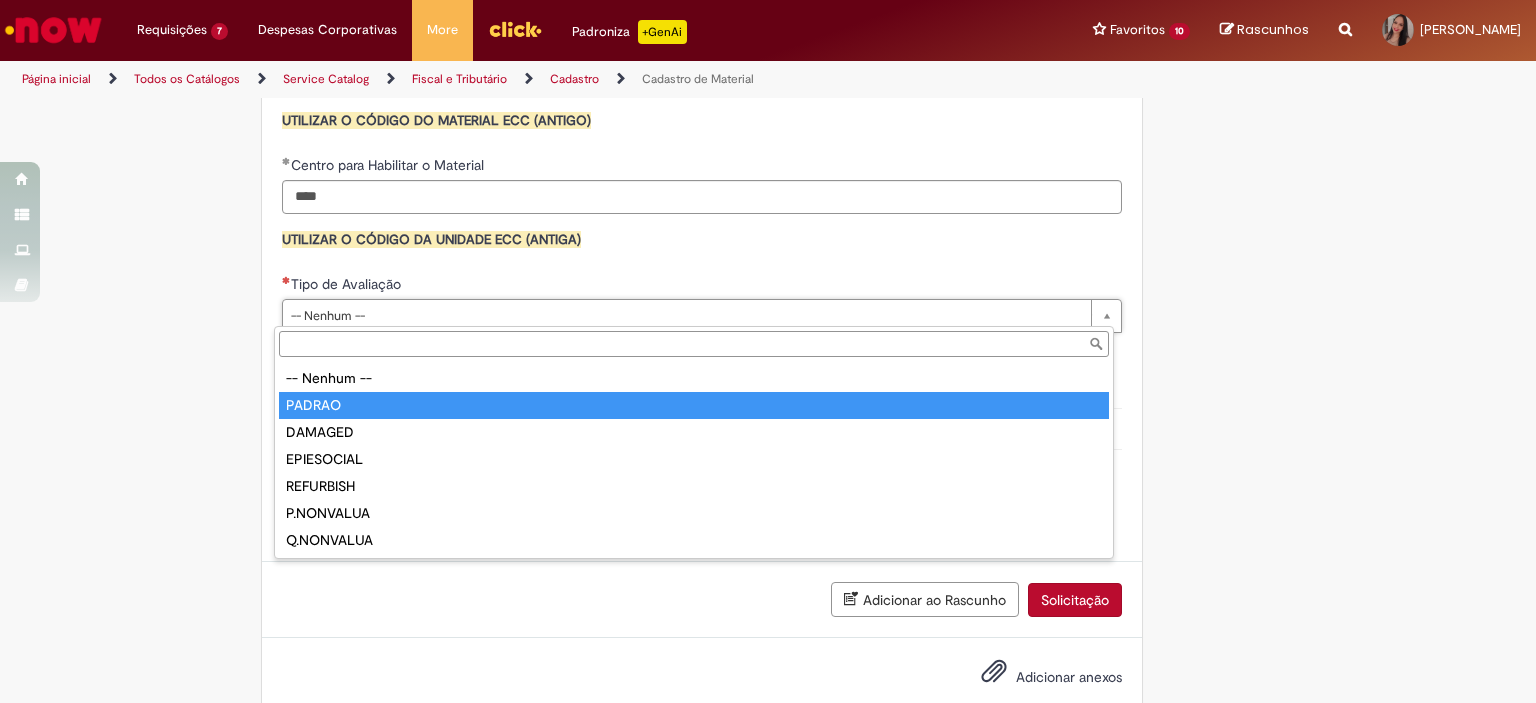 type on "******" 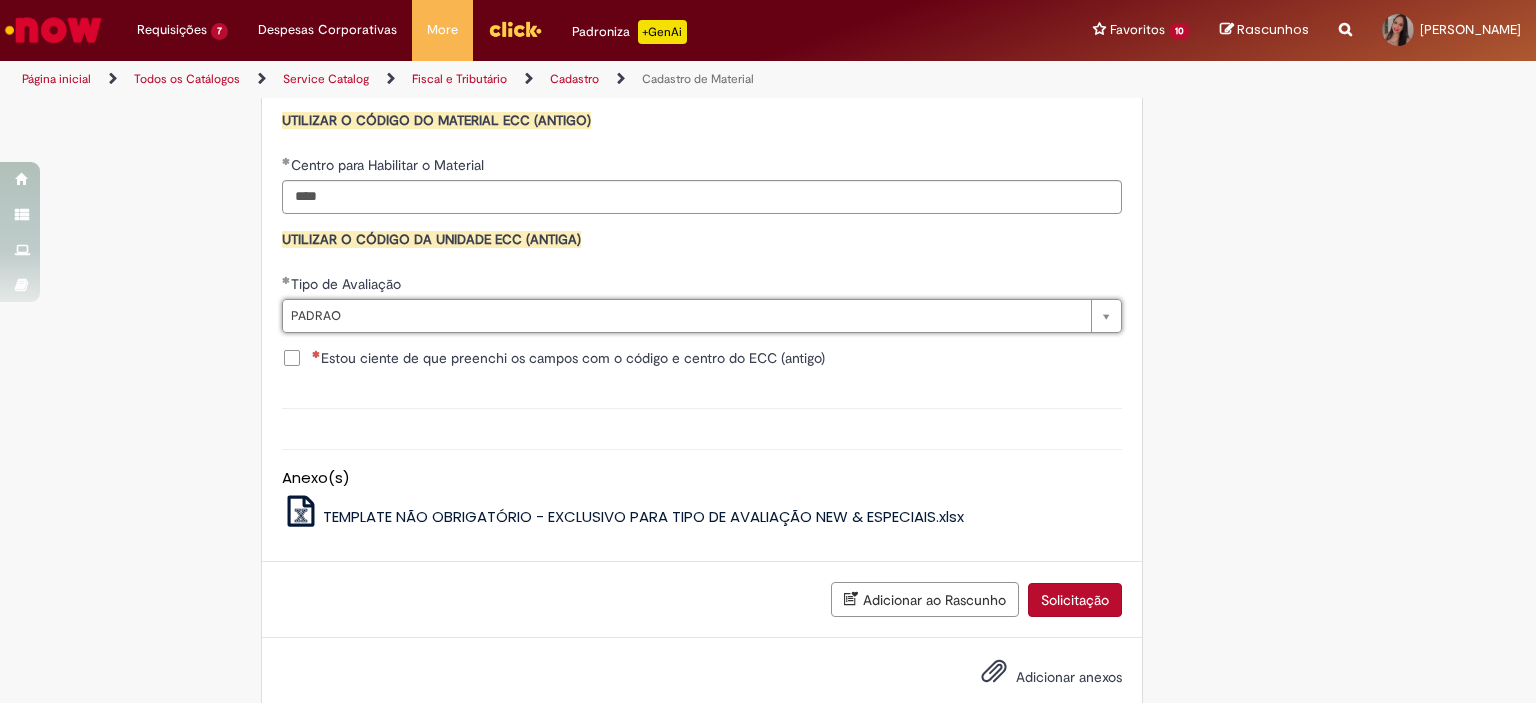 click on "Adicionar a Favoritos
Cadastro de Material
Oferta destinada à solicitações relacionadas ao cadastro de materiais.
Criação de Material  – Tipo de Solicitação destinada para criação de novos códigos dos materiais abaixo:       1.1 – Embalagem Retornável (Ativo de Giro)       1.2 – Embalagem Não Retornável        1.3 – Matéria prima       1.4 – Marketing       1.5 – Cadastro de Protótipo CIT (Cadastro exclusivo do CIT)
Habilitação  – Tipo de Solicitação destinada a Habilitação dos Materiais       2.1 – Habilitação de Material       2.2 - Habilitar Tipo de Avaliação New & Especiais
ATENÇÃO CÓDIGO ECC!   Para solicitação de  HABILITAÇÃO DE MATERIAL  É NECESSÁRIO INFORMAR O CÓDIGO DO  MATERIAL E UNIDADE DO  ECC
NÃO  ocorre.
ATENÇÃO INTERFACE!
Modificação" at bounding box center [670, -577] 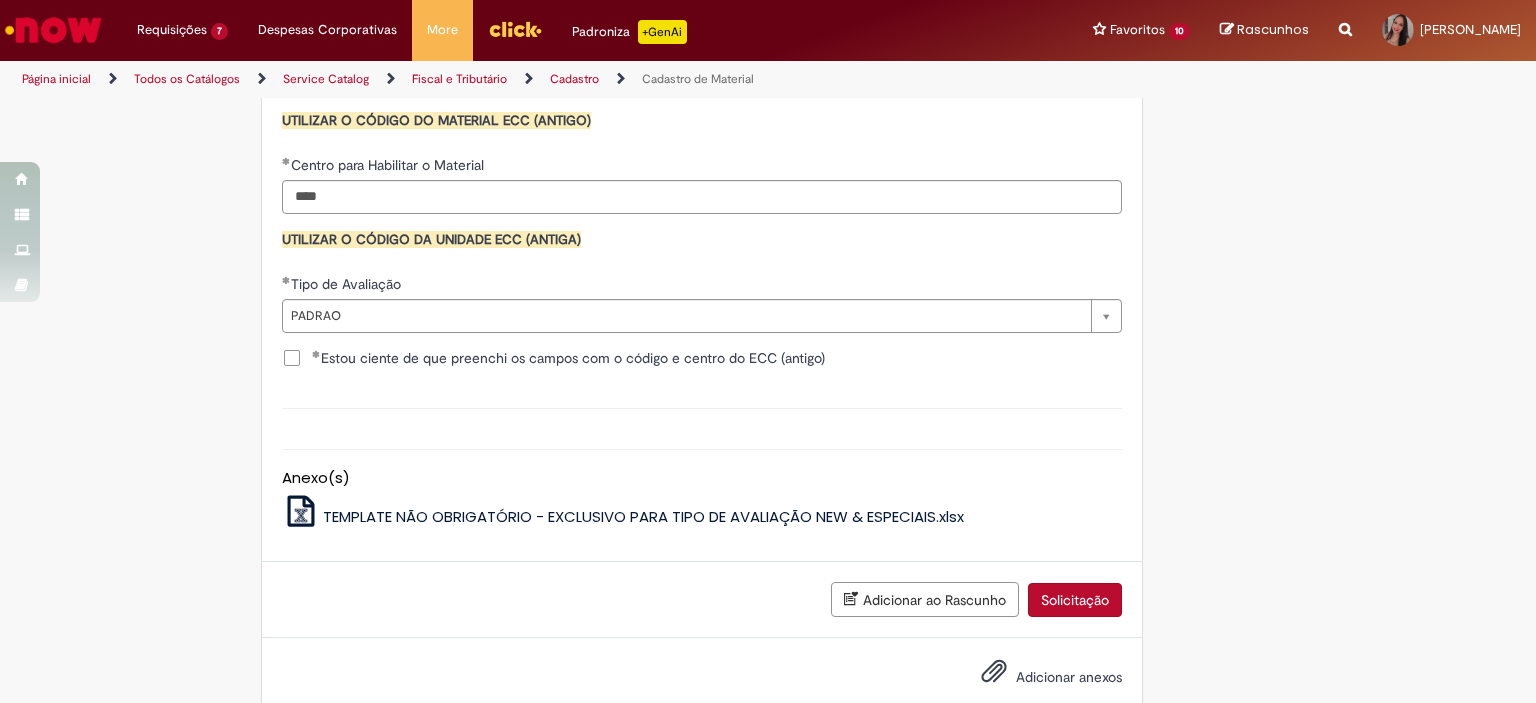 scroll, scrollTop: 2039, scrollLeft: 0, axis: vertical 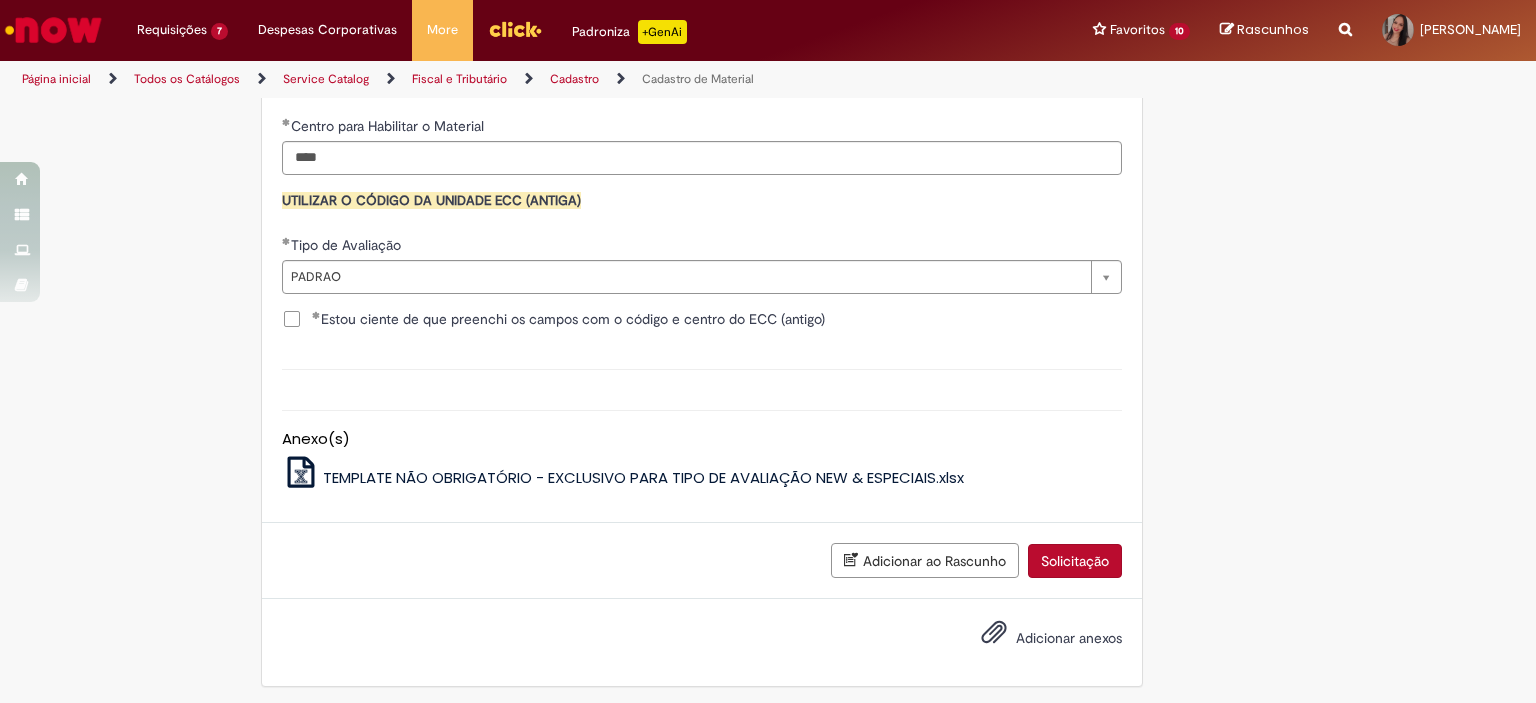 click on "Solicitação" at bounding box center (1075, 561) 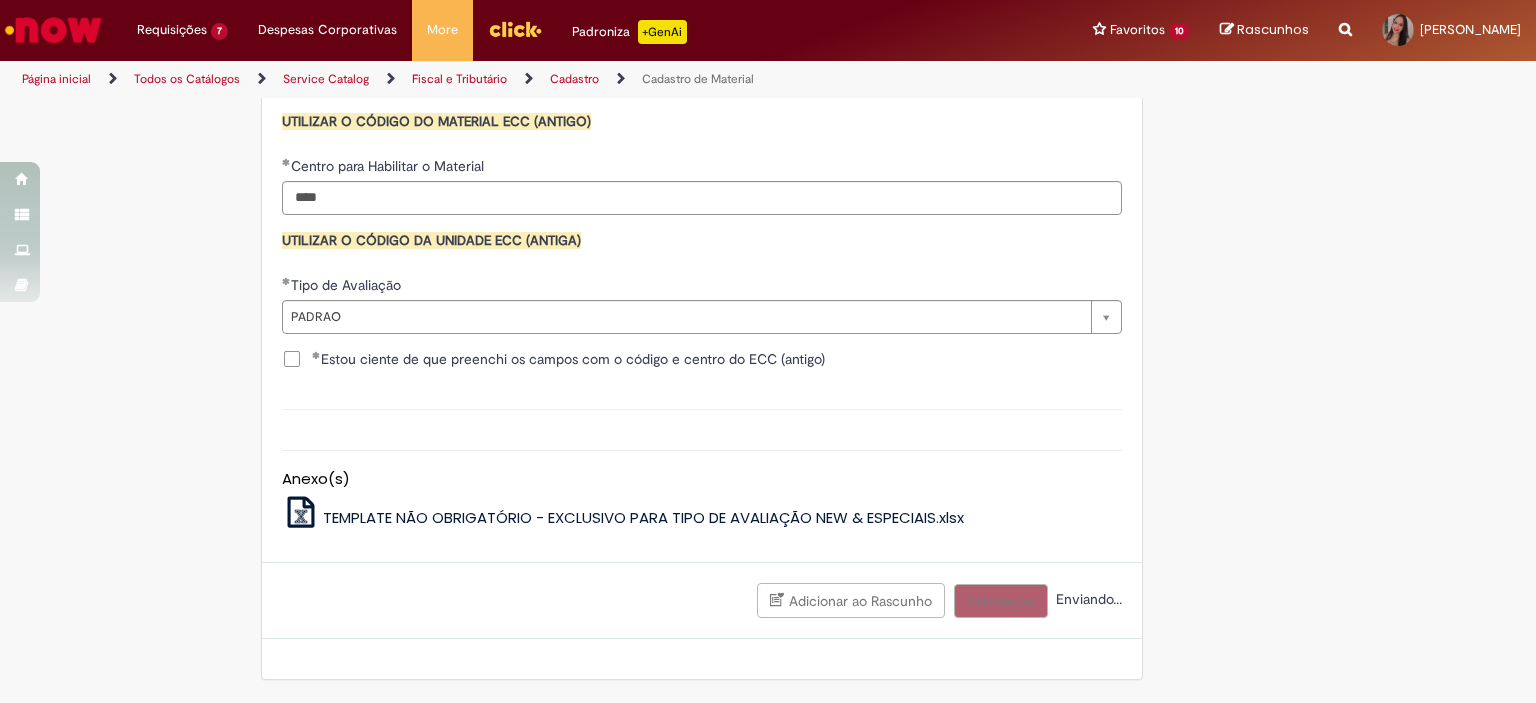 scroll, scrollTop: 1993, scrollLeft: 0, axis: vertical 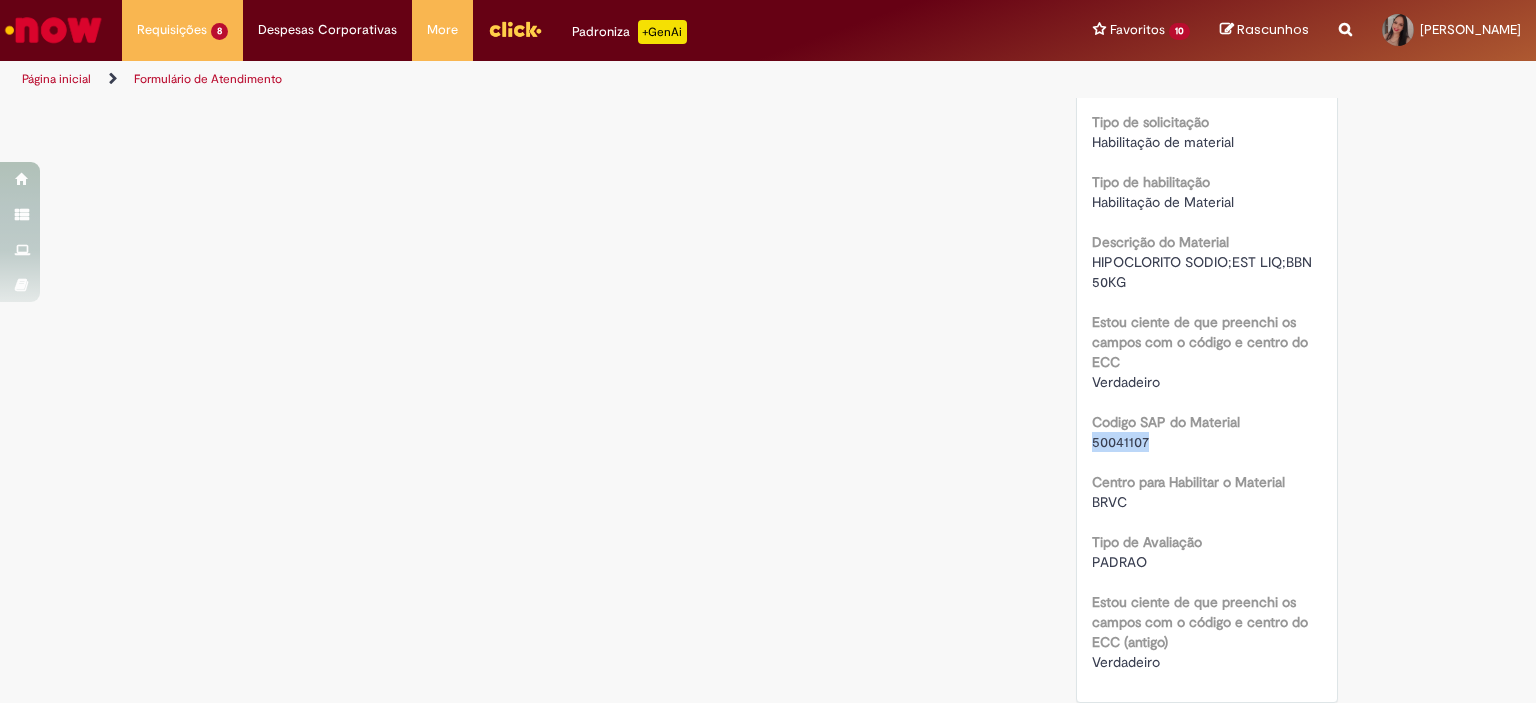 drag, startPoint x: 1080, startPoint y: 443, endPoint x: 1162, endPoint y: 442, distance: 82.006096 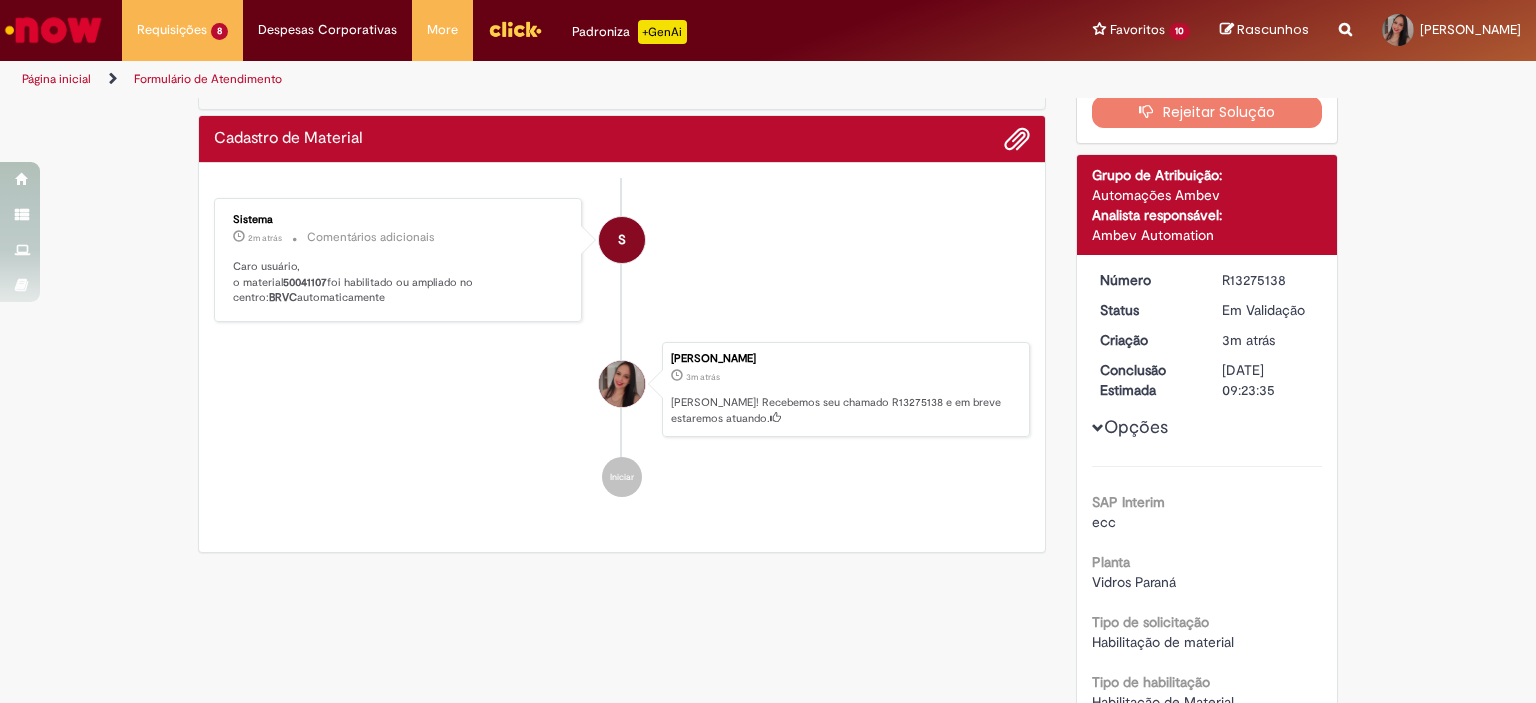 scroll, scrollTop: 0, scrollLeft: 0, axis: both 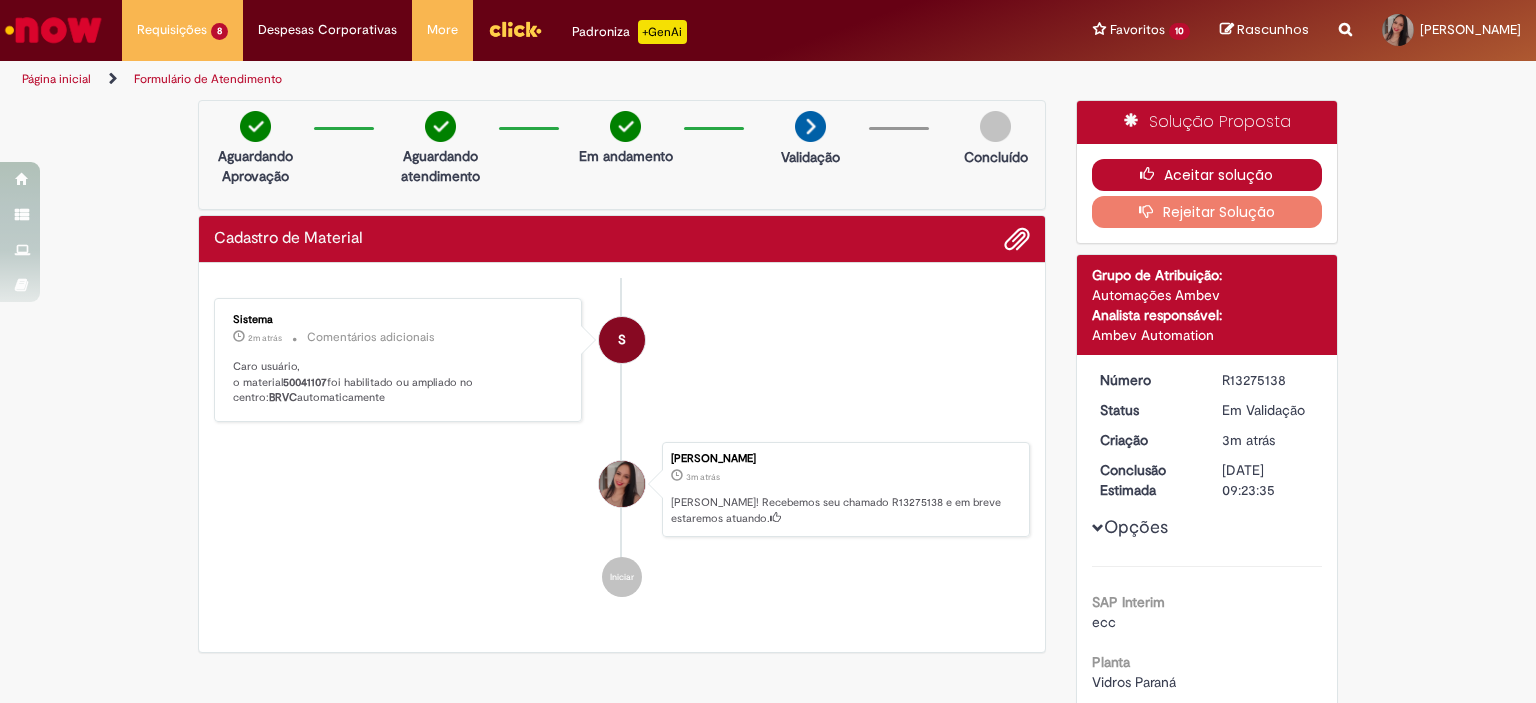 click on "Aceitar solução" at bounding box center (1207, 175) 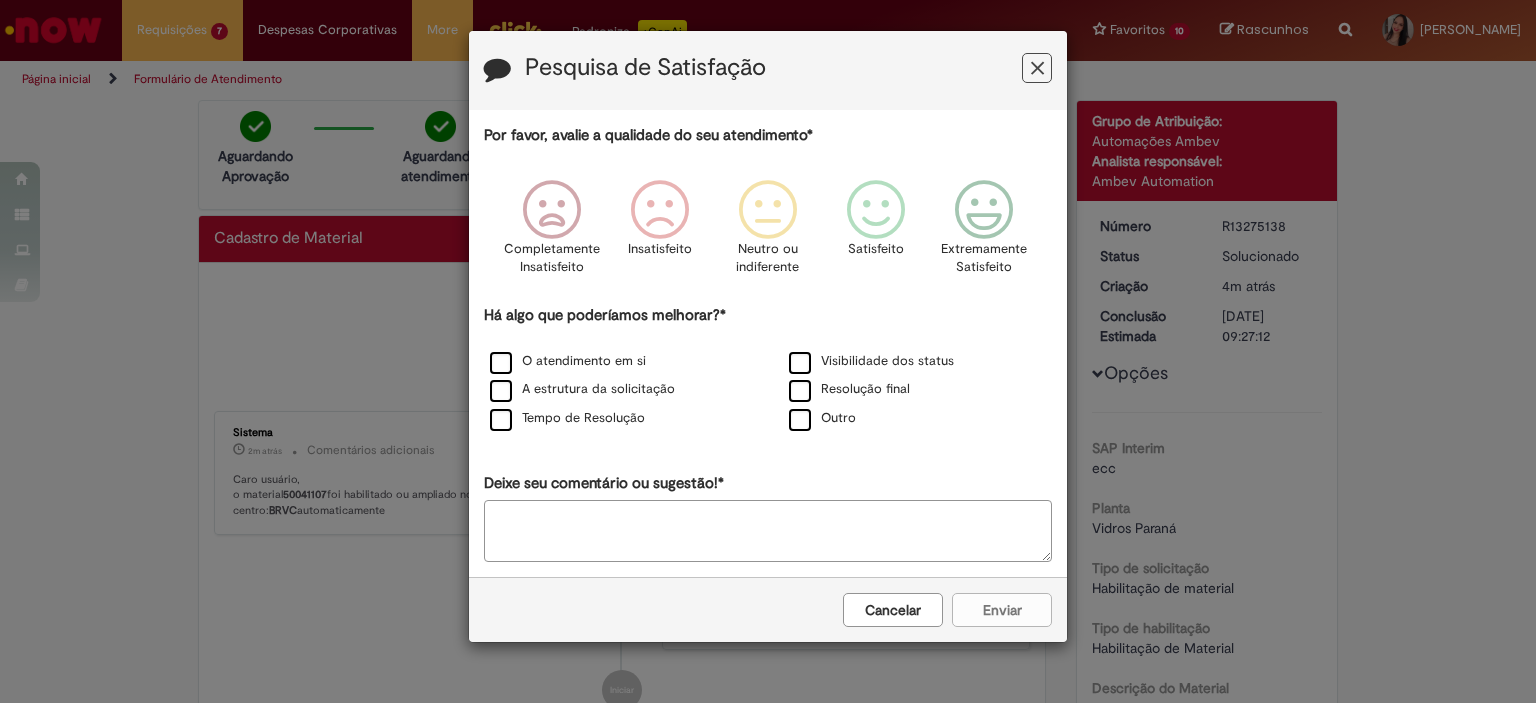 click at bounding box center [1037, 68] 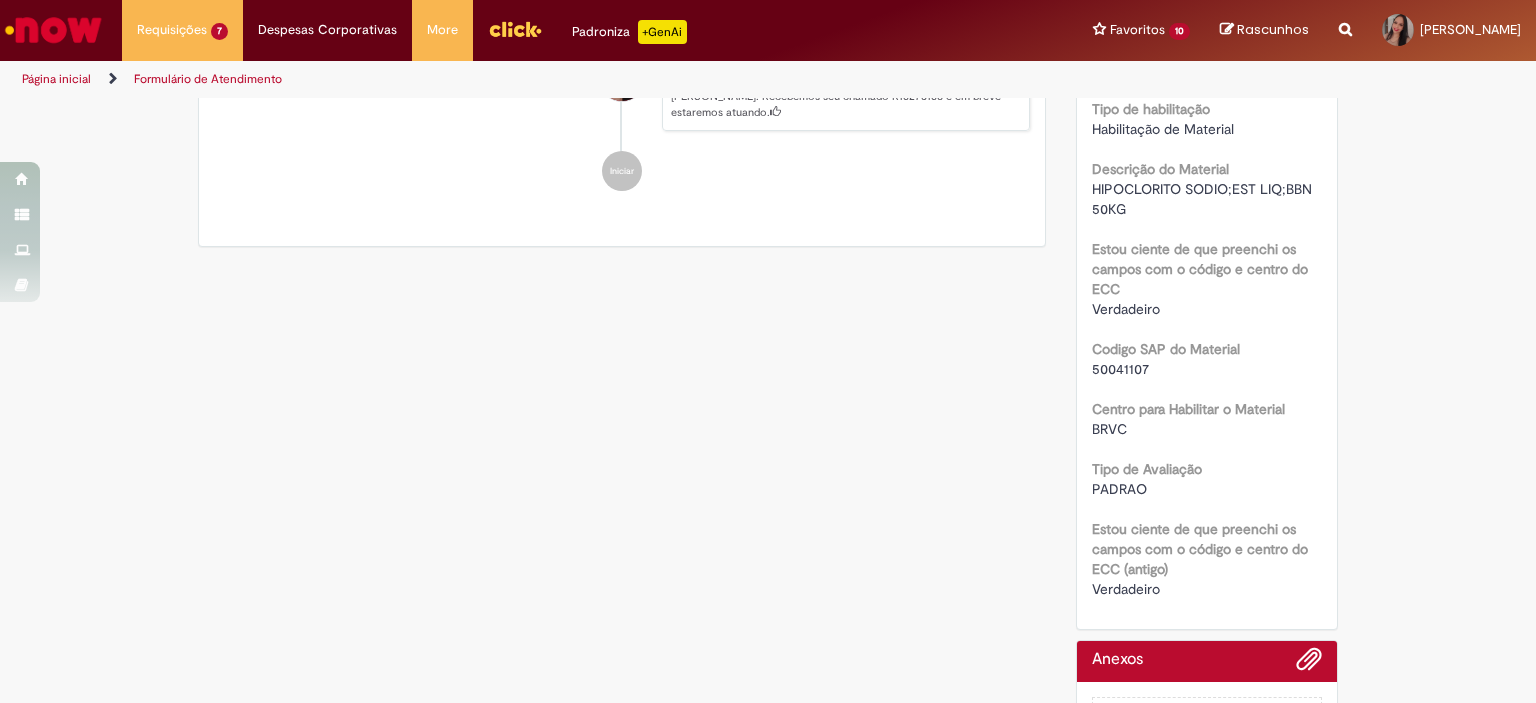 scroll, scrollTop: 0, scrollLeft: 0, axis: both 